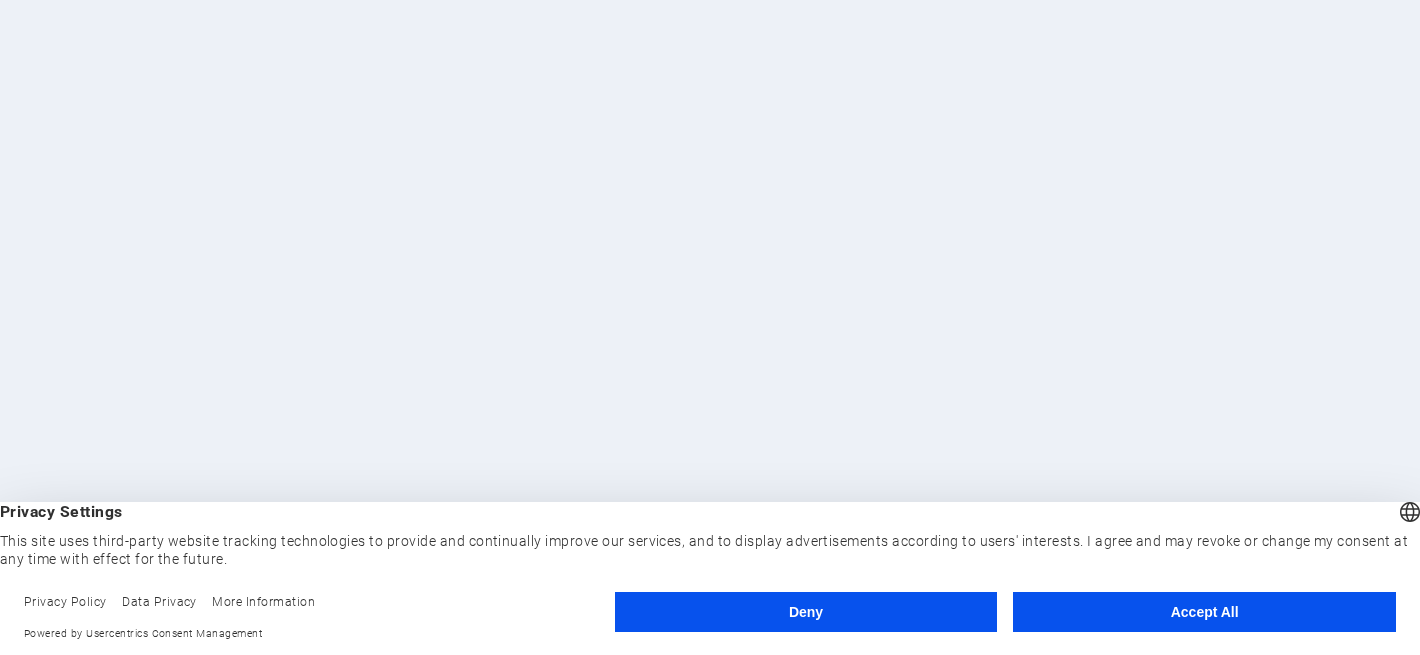scroll, scrollTop: 0, scrollLeft: 0, axis: both 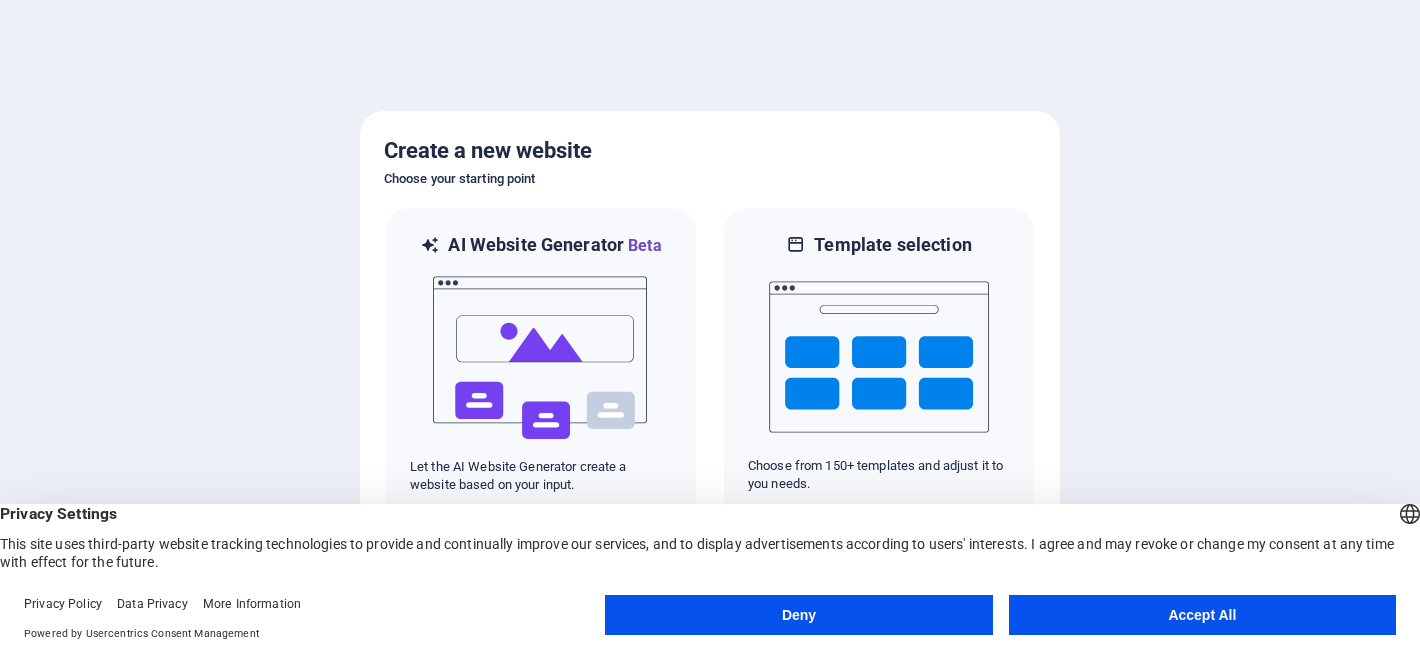click on "Accept All" at bounding box center (1202, 615) 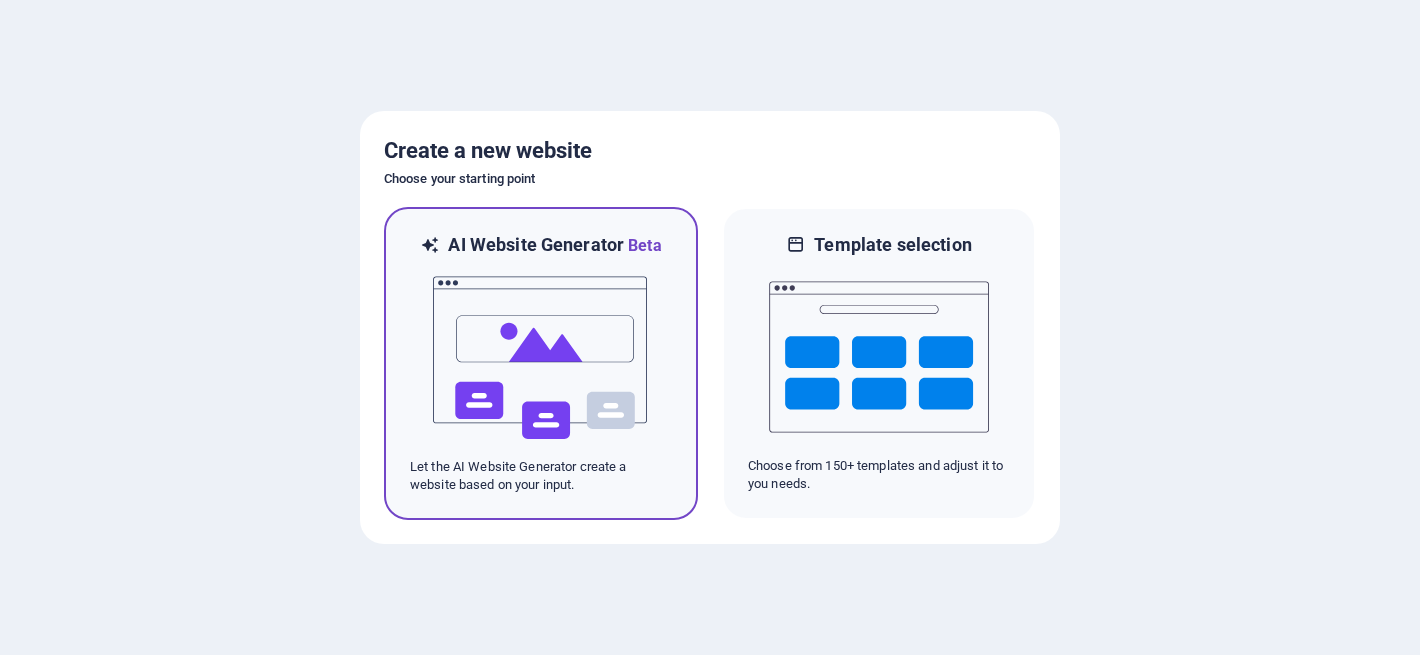 click at bounding box center [541, 358] 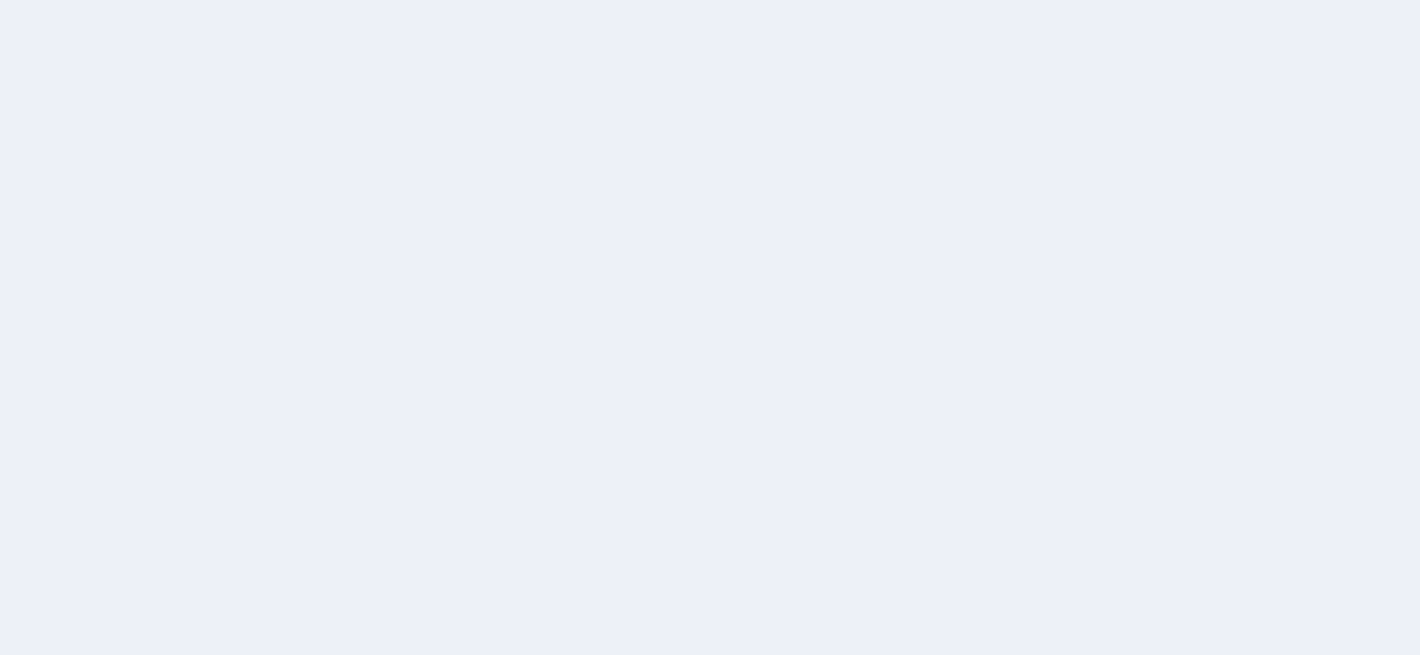 scroll, scrollTop: 0, scrollLeft: 0, axis: both 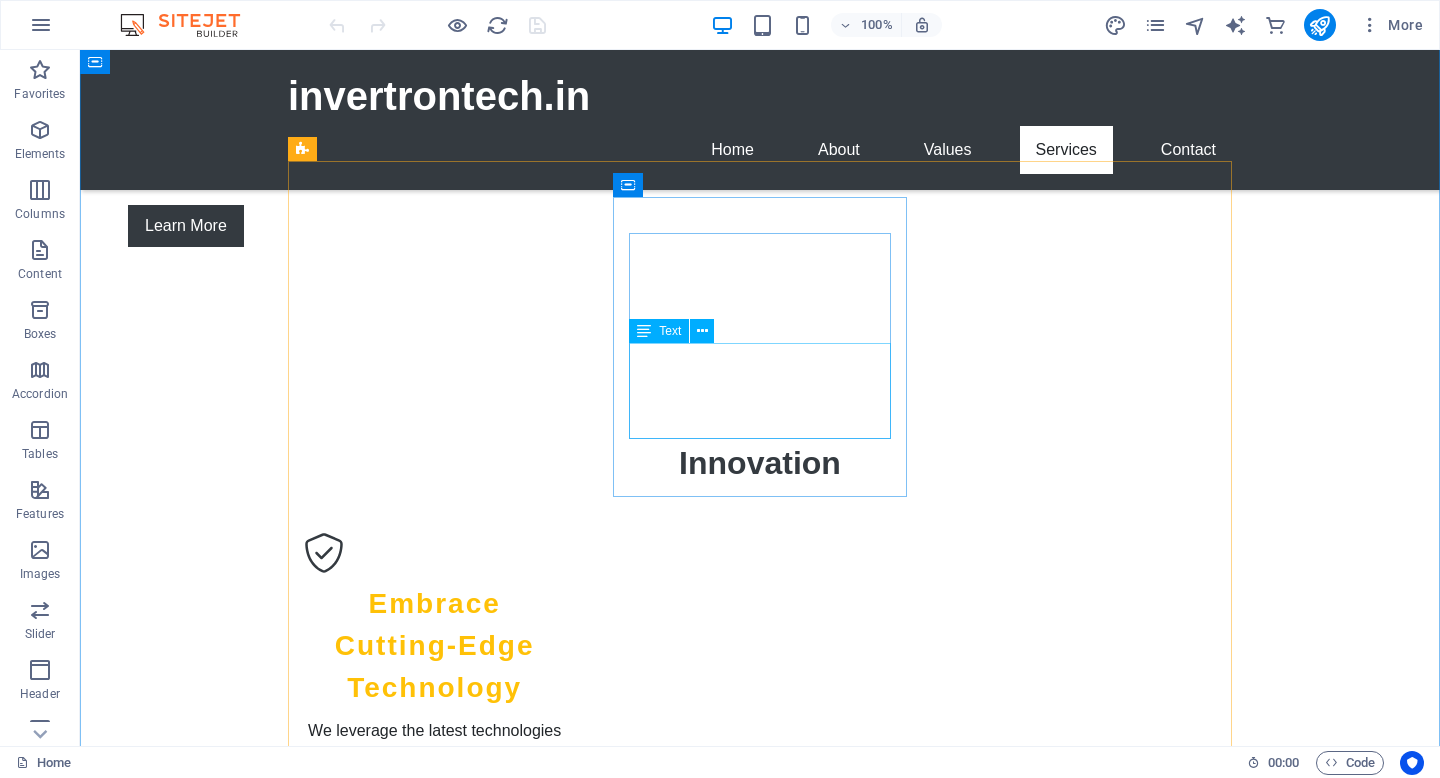 click on "Our team develops responsive and innovative web applications to enhance user experience and meet business requirements." at bounding box center (434, 2269) 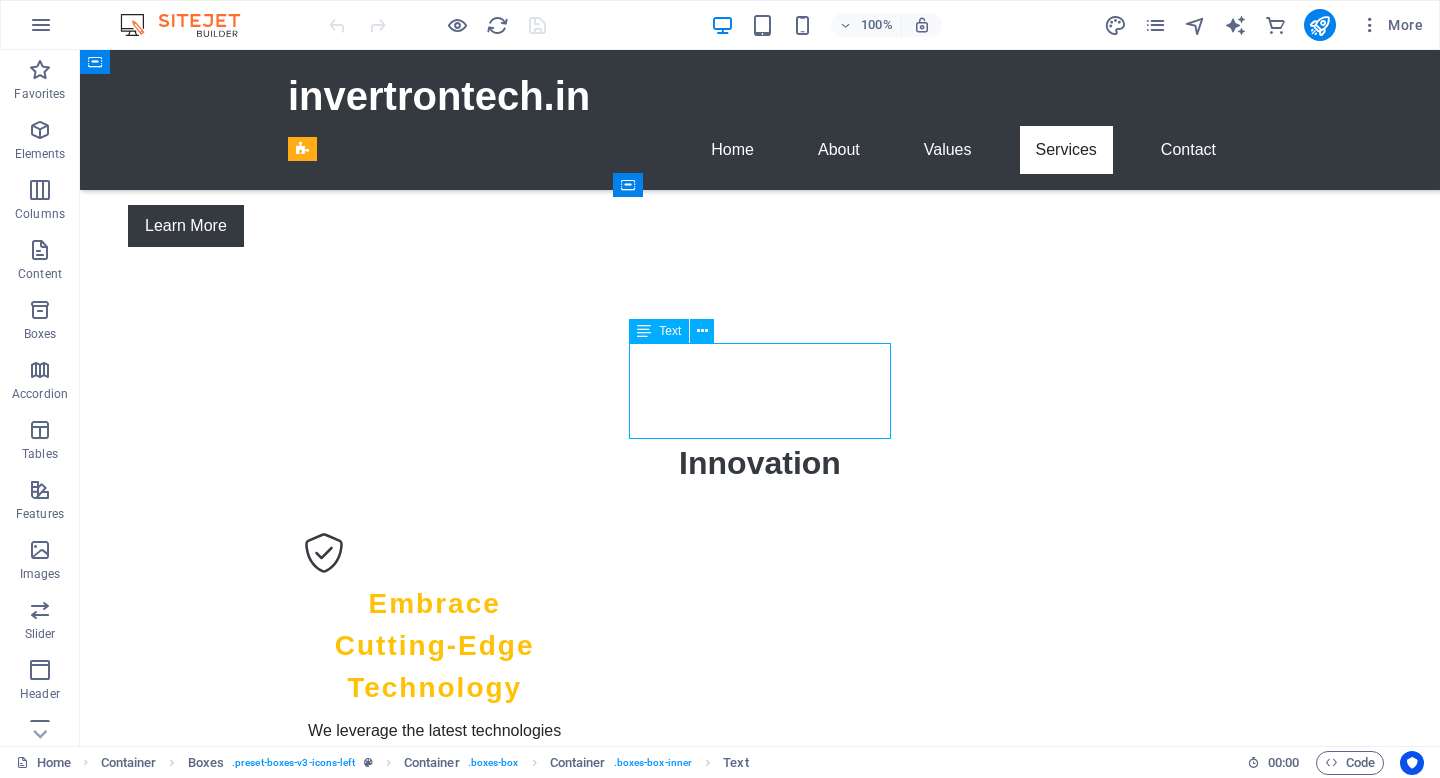 click on "Our team develops responsive and innovative web applications to enhance user experience and meet business requirements." at bounding box center (434, 2269) 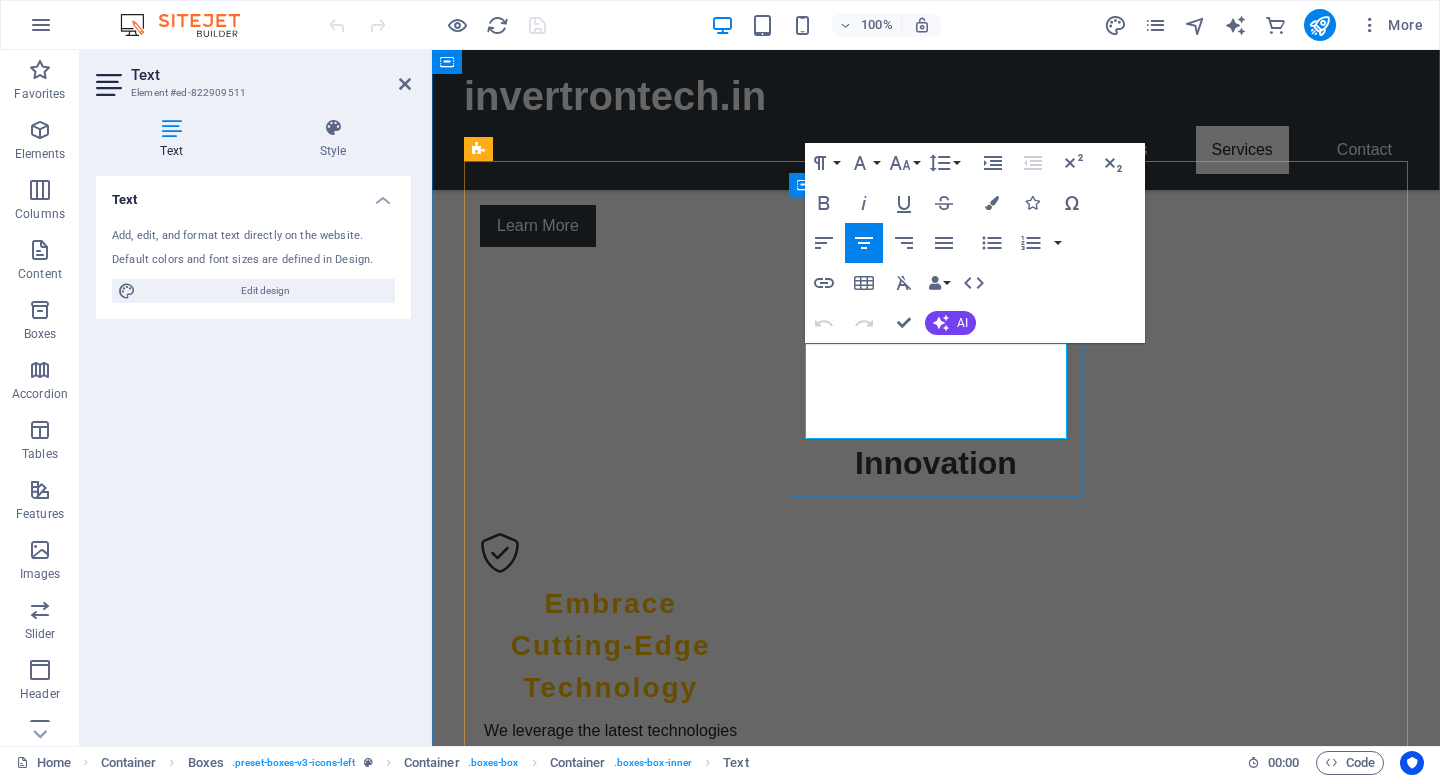 click on "Our team develops responsive and innovative web applications to enhance user experience and meet business requirements." at bounding box center (610, 2269) 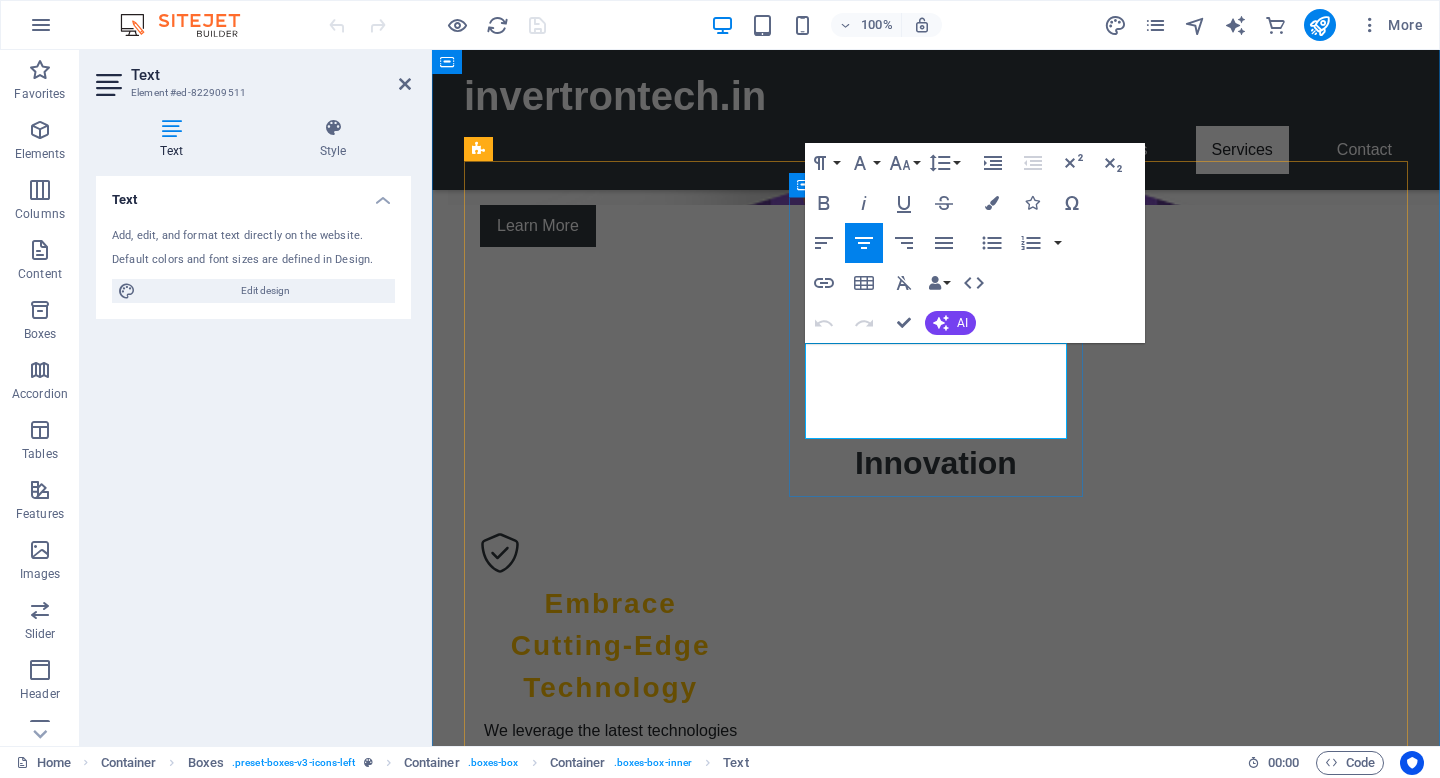 type 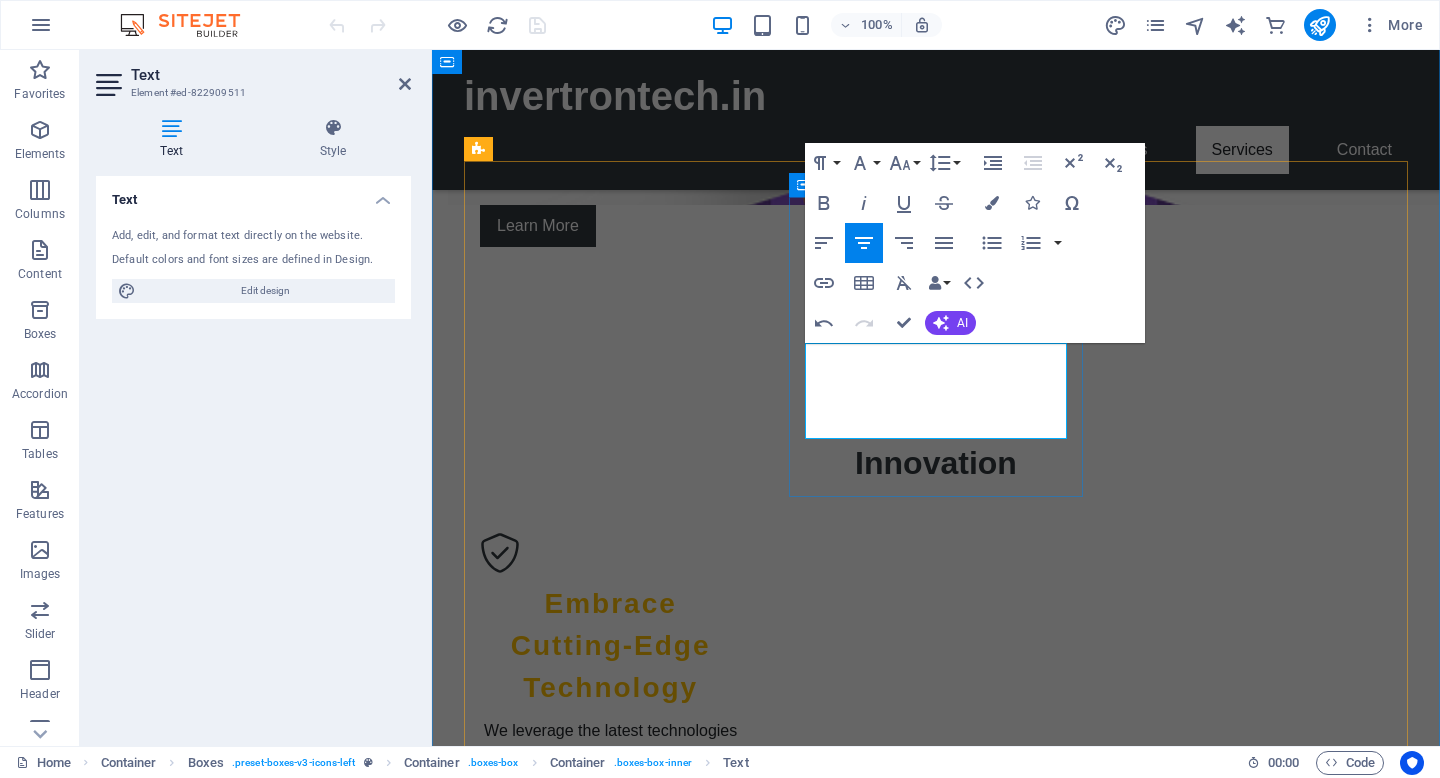 click on "Design & develops responsive and innovative web applications to enhance user experience and meet business requirements." at bounding box center (610, 2269) 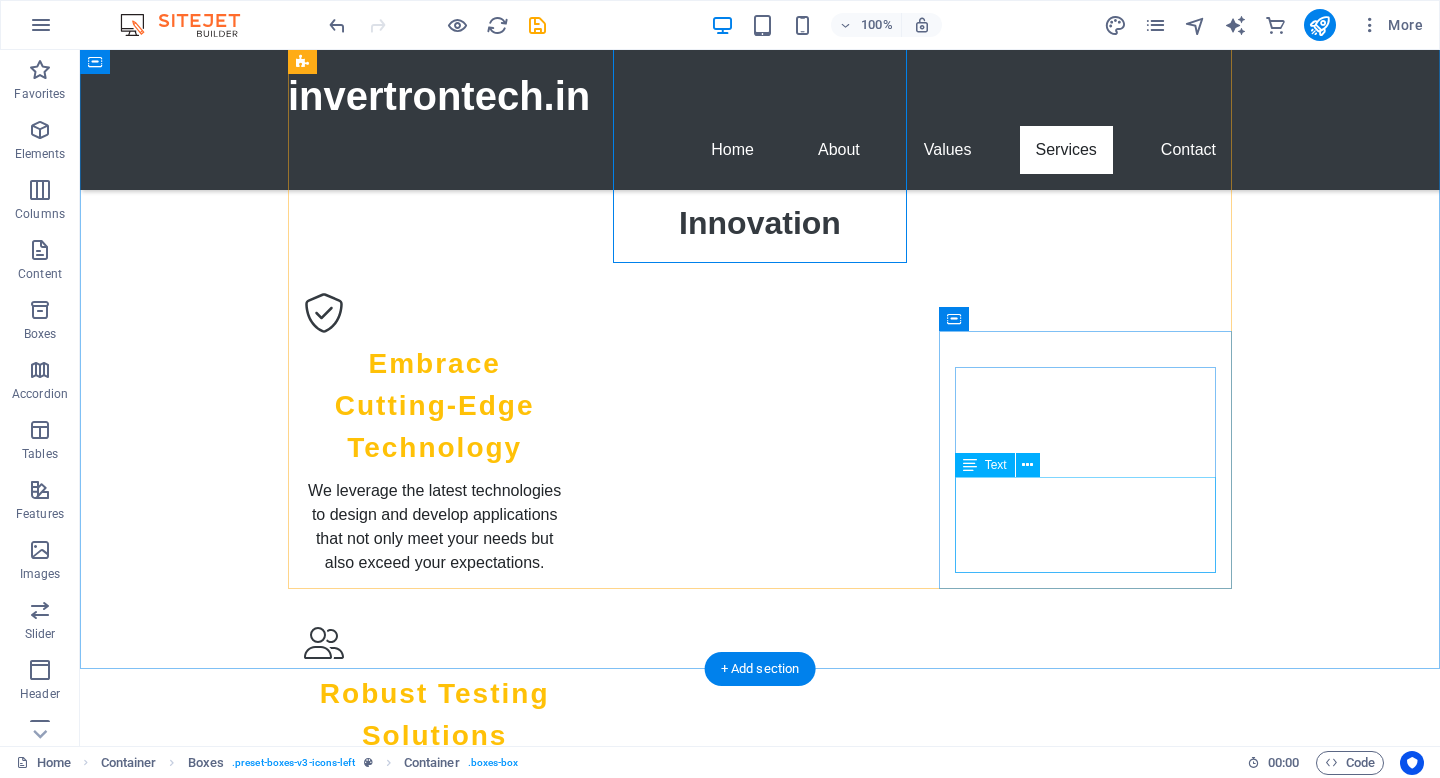scroll, scrollTop: 1995, scrollLeft: 0, axis: vertical 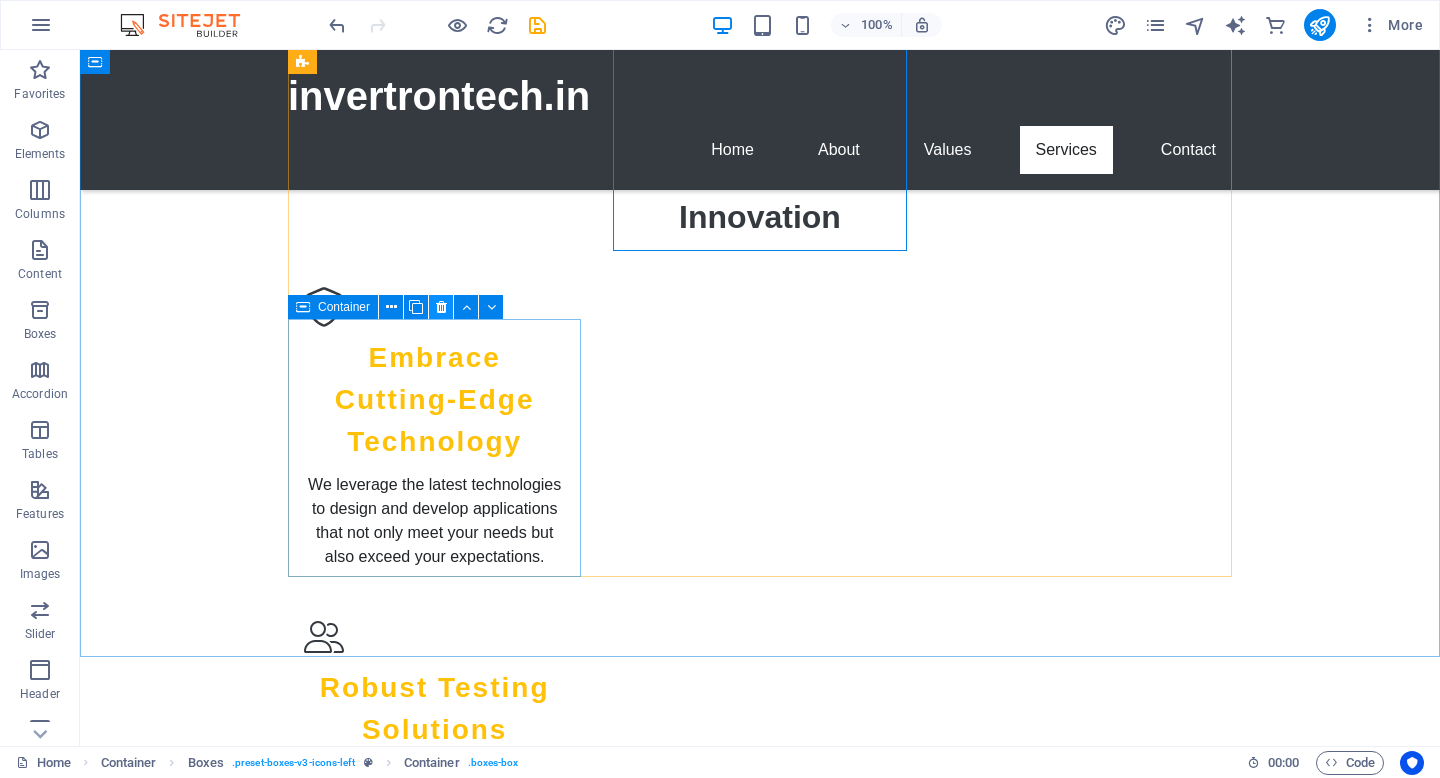 click at bounding box center (441, 307) 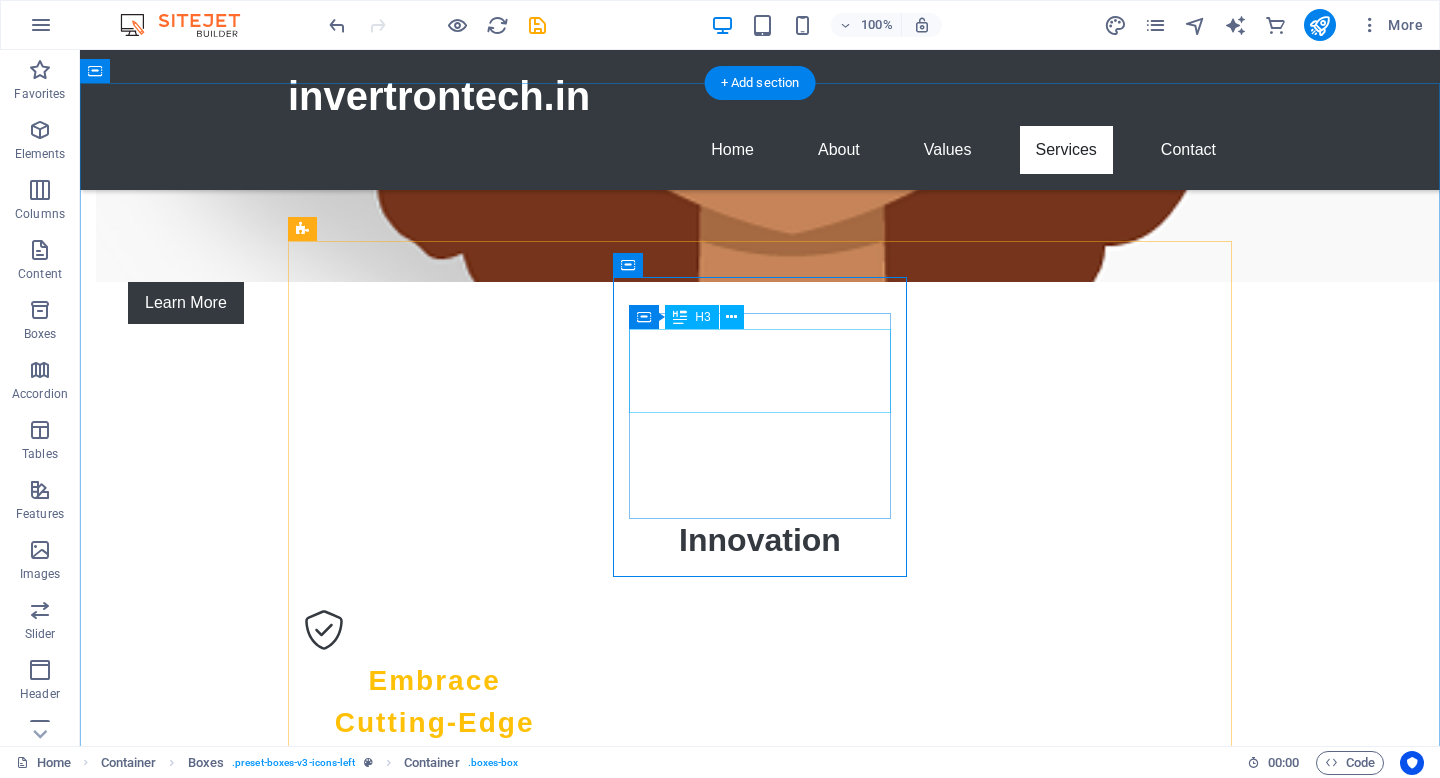 scroll, scrollTop: 1669, scrollLeft: 0, axis: vertical 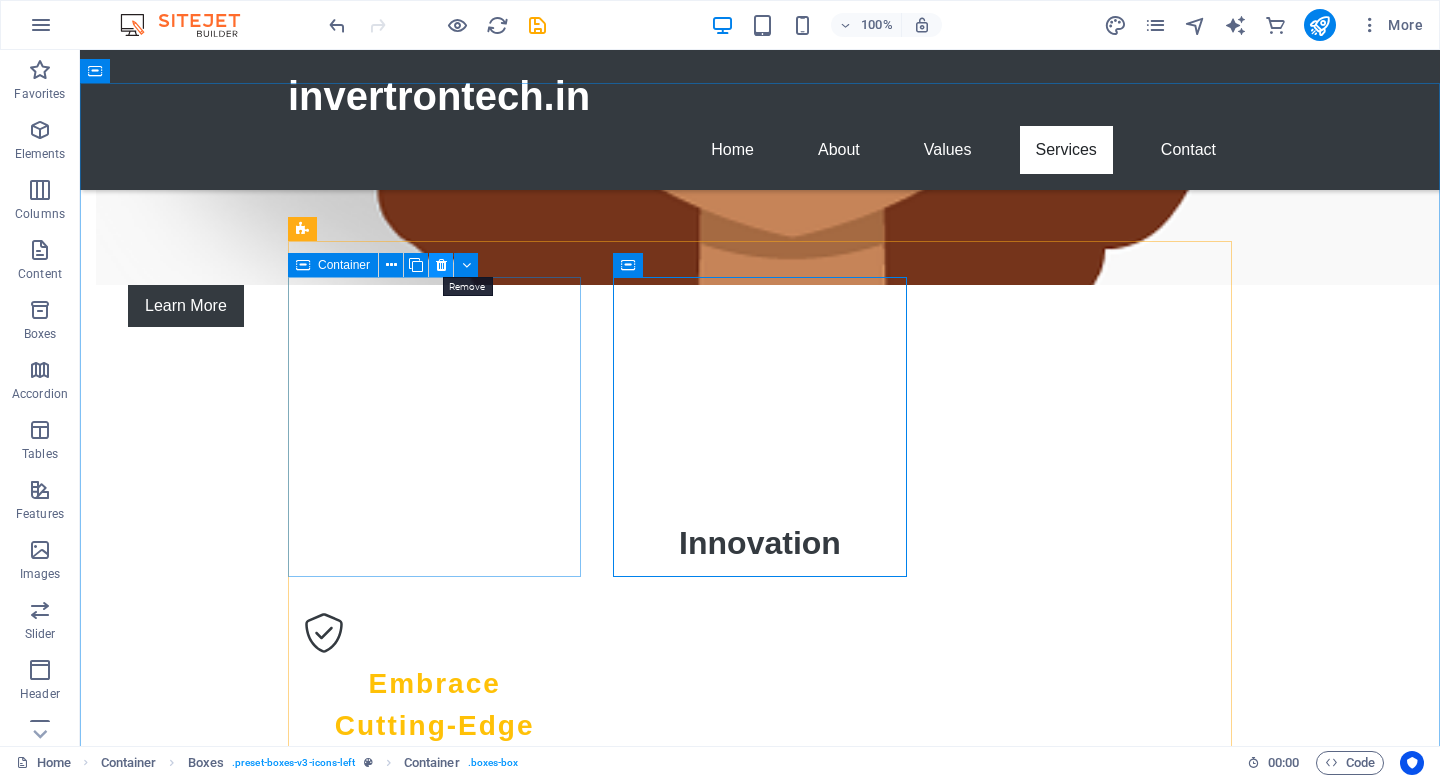 click at bounding box center (441, 265) 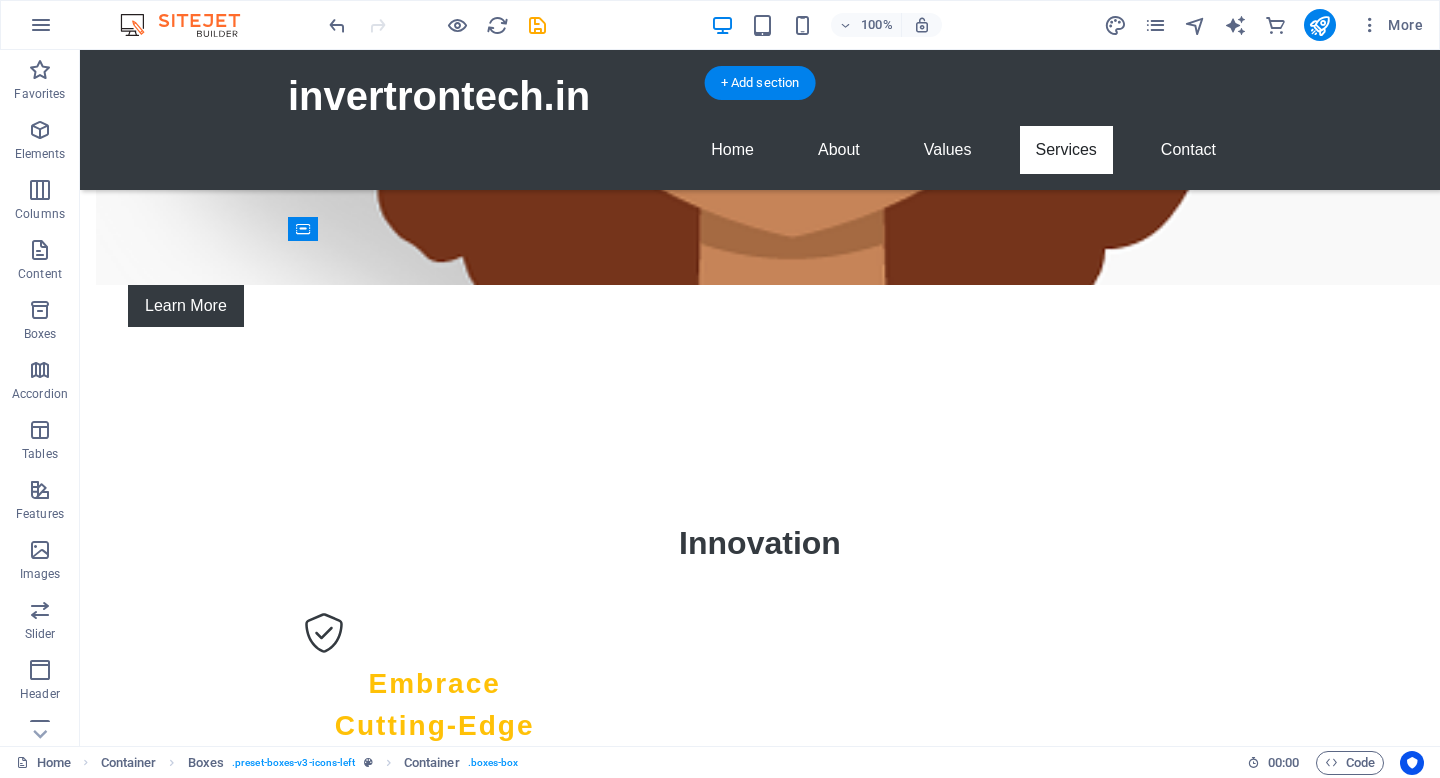drag, startPoint x: 749, startPoint y: 320, endPoint x: 550, endPoint y: 286, distance: 201.88364 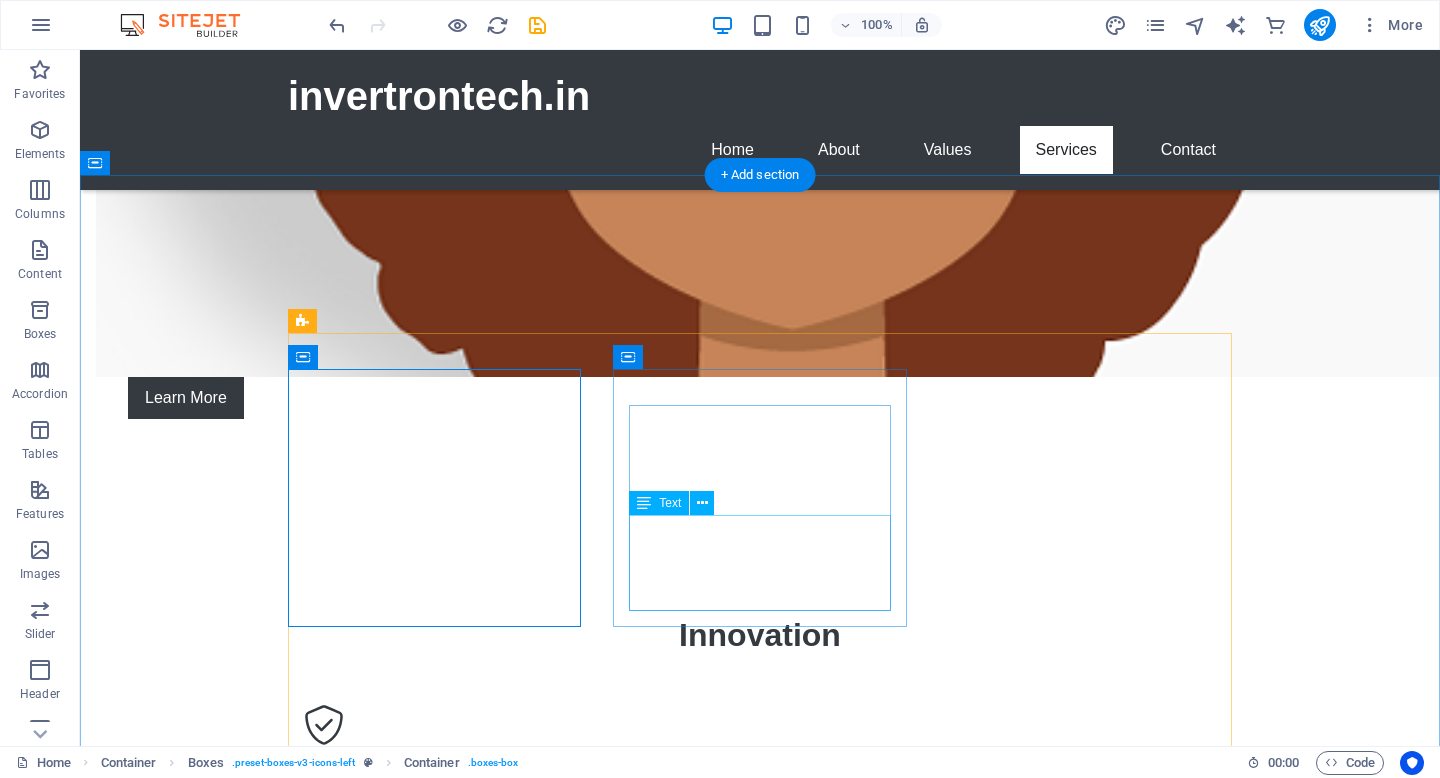 scroll, scrollTop: 1574, scrollLeft: 0, axis: vertical 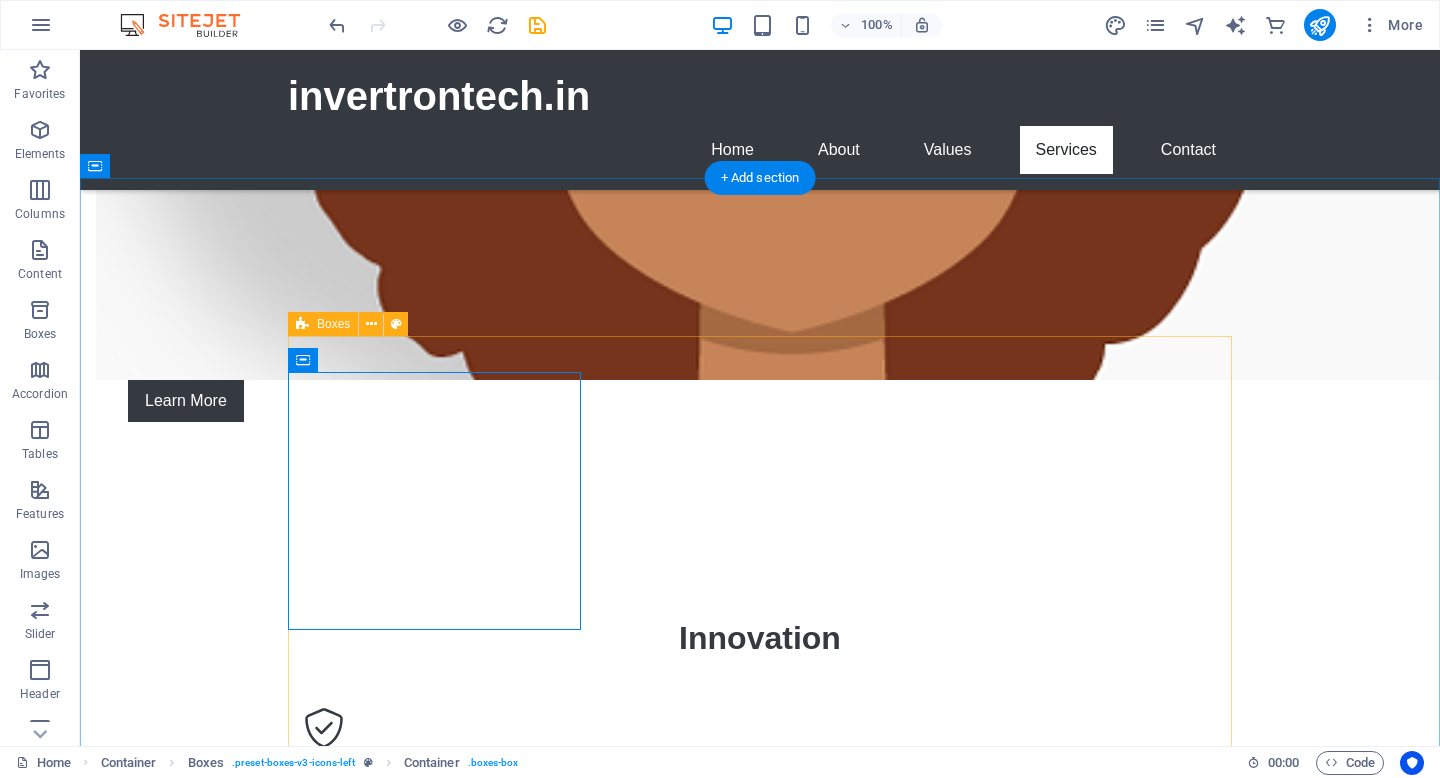 click on "Our Services Test Automation Solutions Utilizing Playwright and Selenium, we provide comprehensive test automation solutions to ensure your application runs flawlessly. Web Application Development Design & develop responsive and innovative web applications to enhance user experience and meet business requirements. API Development and Integration We develop robust APIs and customize integrations to facilitate seamless interaction between different systems. Technical Consulting Our experts offer consulting services to help you navigate the complexities of app development and deployment." at bounding box center [760, 2474] 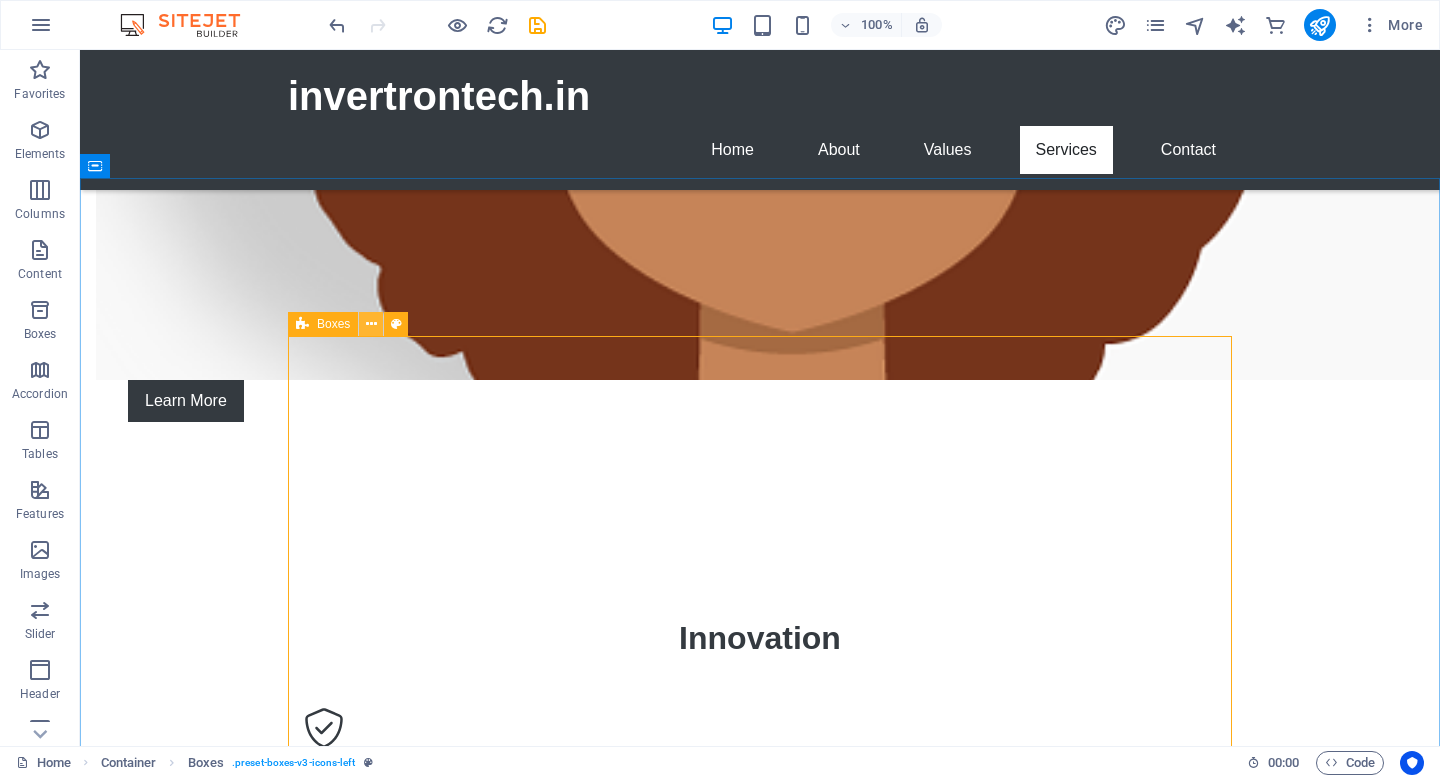 click at bounding box center (371, 324) 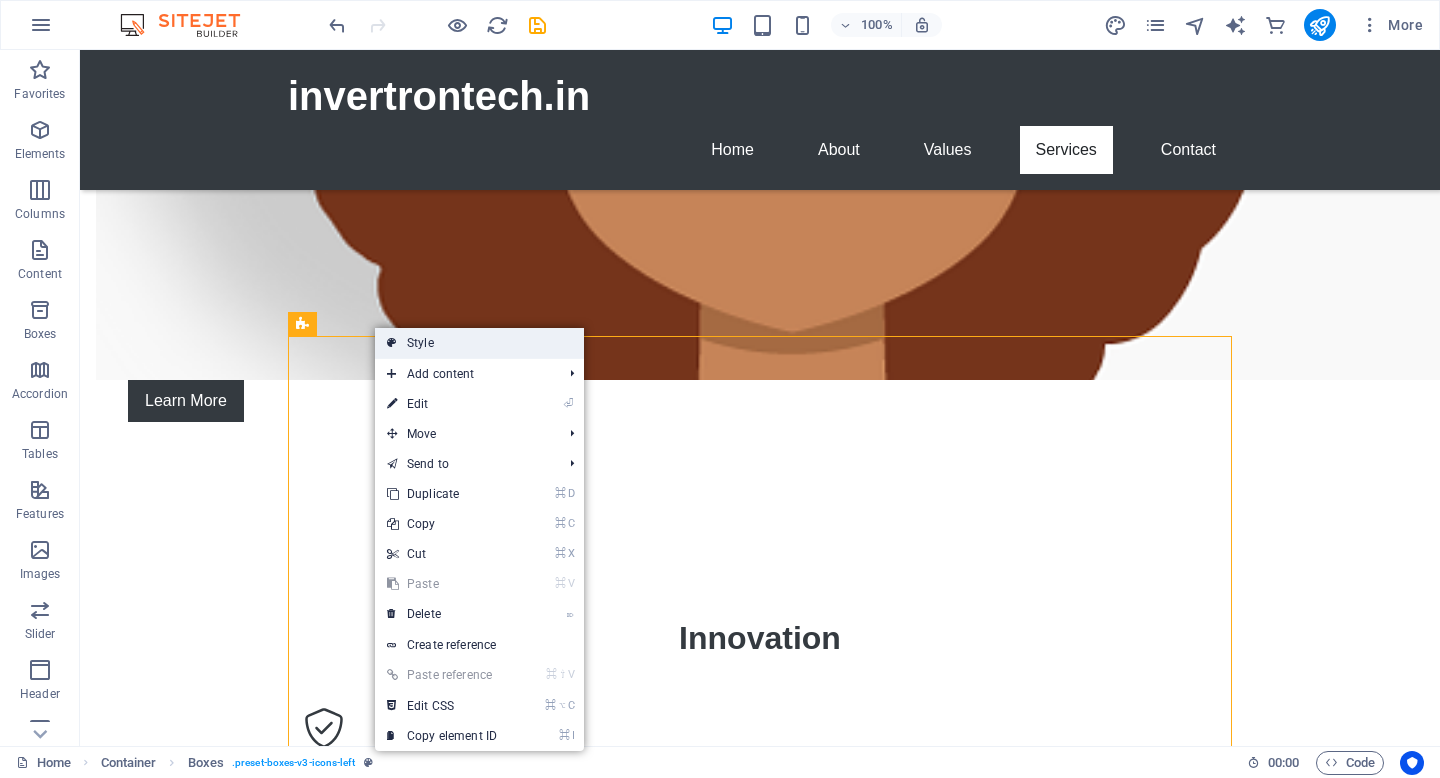click on "Style" at bounding box center (479, 343) 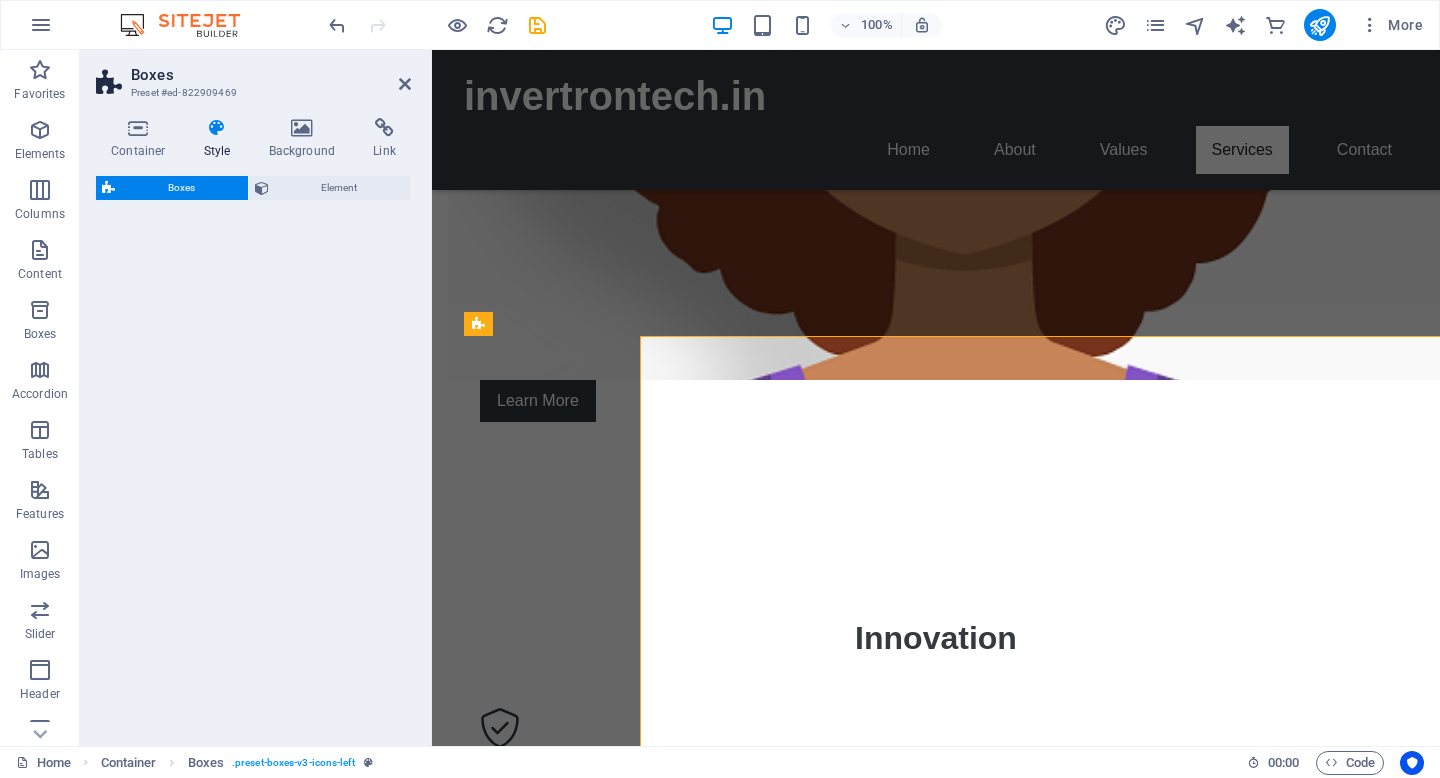 select on "rem" 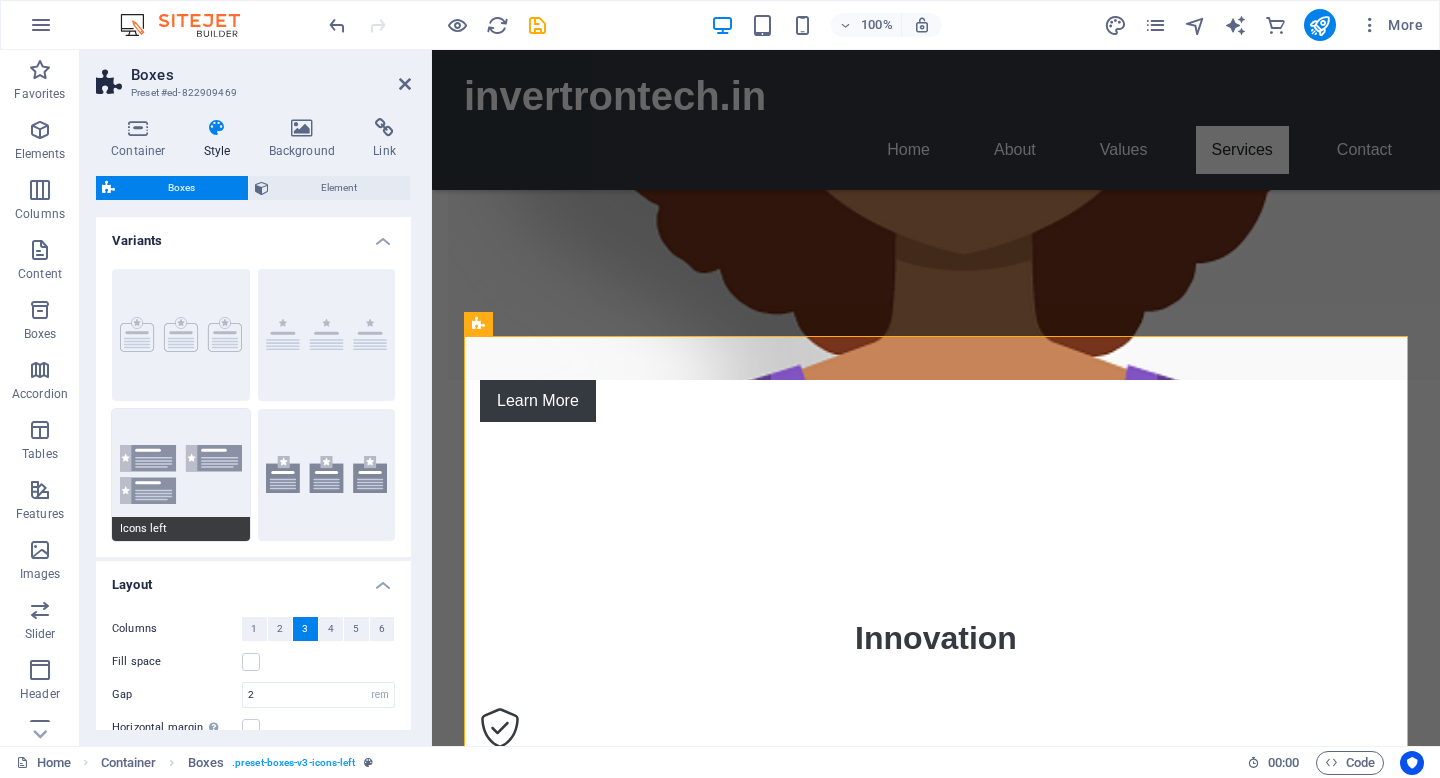 click on "Icons left" at bounding box center [181, 475] 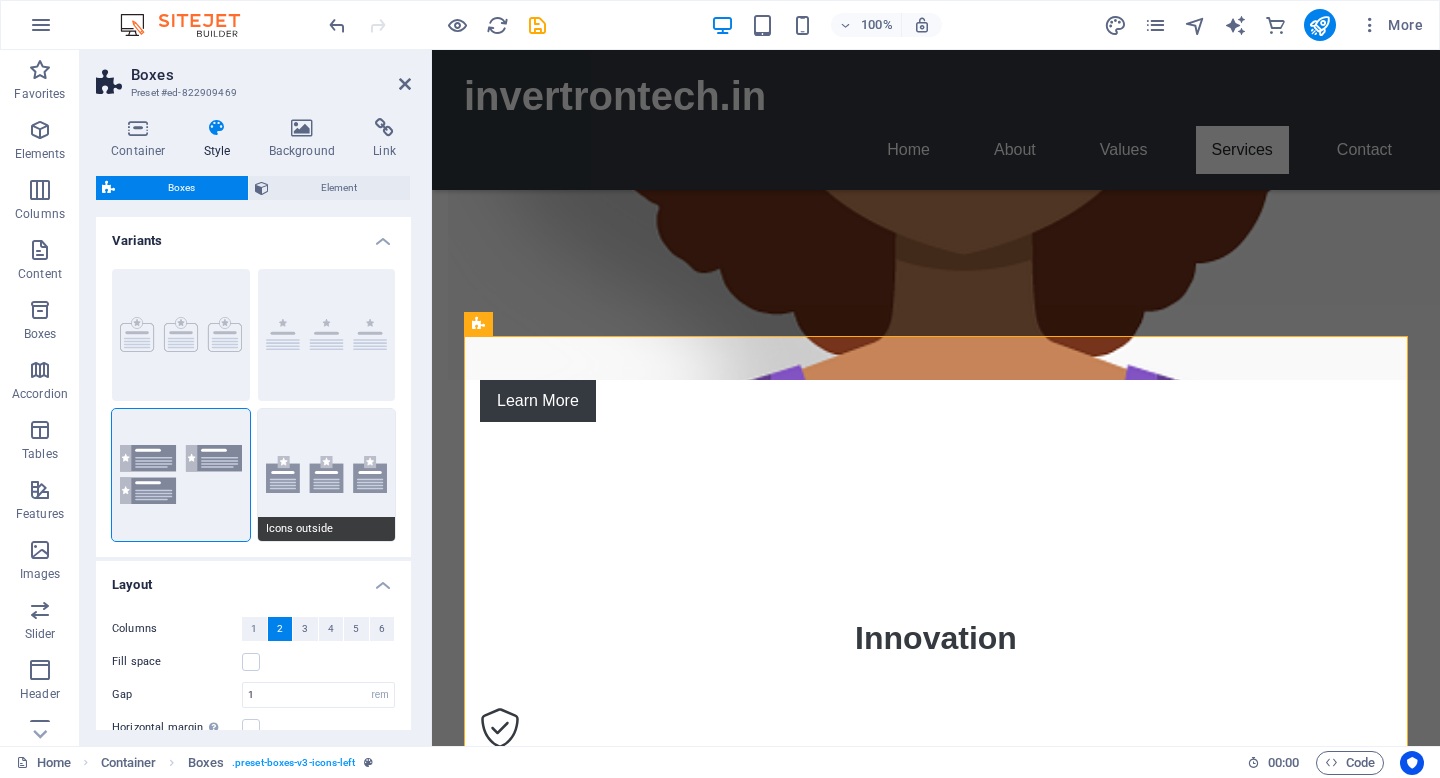 click on "Icons outside" at bounding box center (327, 475) 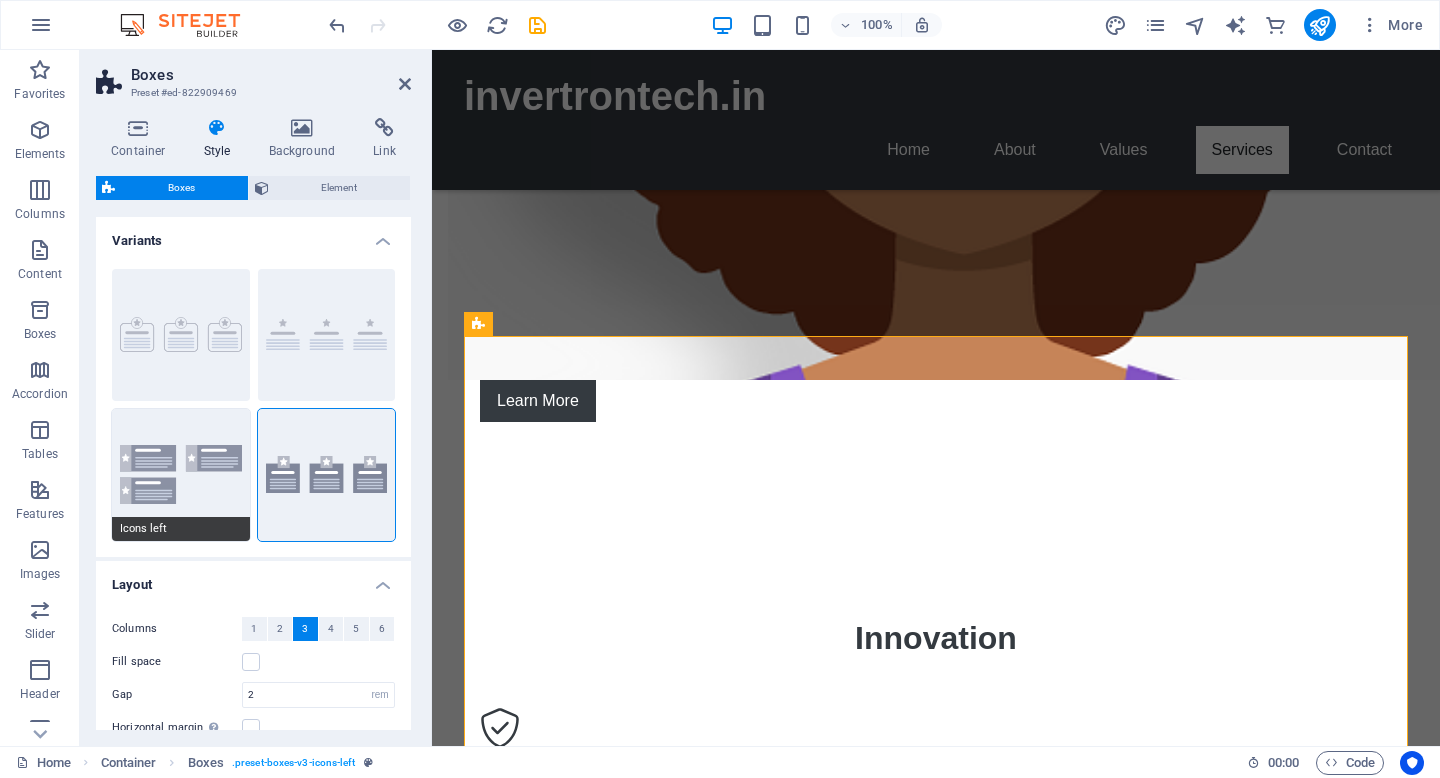click on "Icons left" at bounding box center [181, 475] 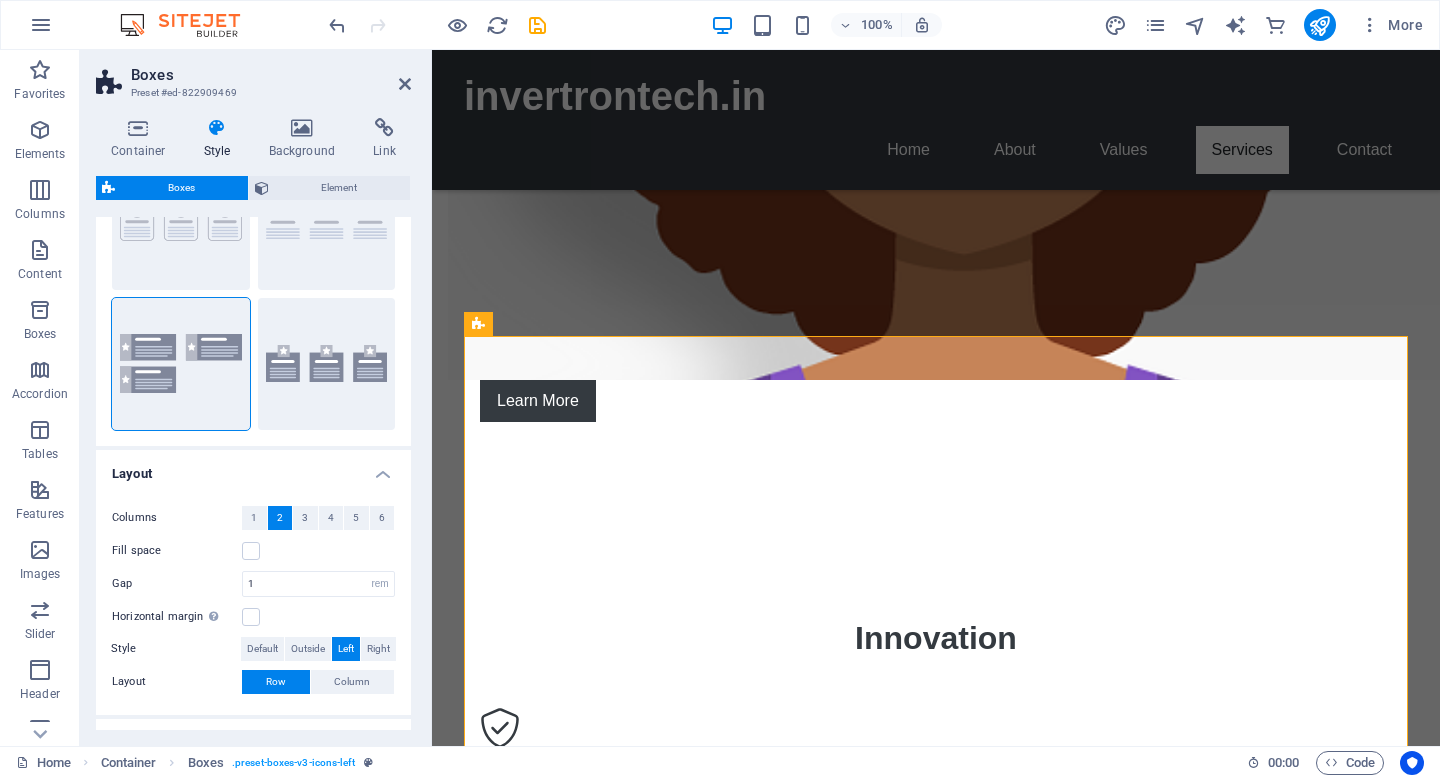 scroll, scrollTop: 0, scrollLeft: 0, axis: both 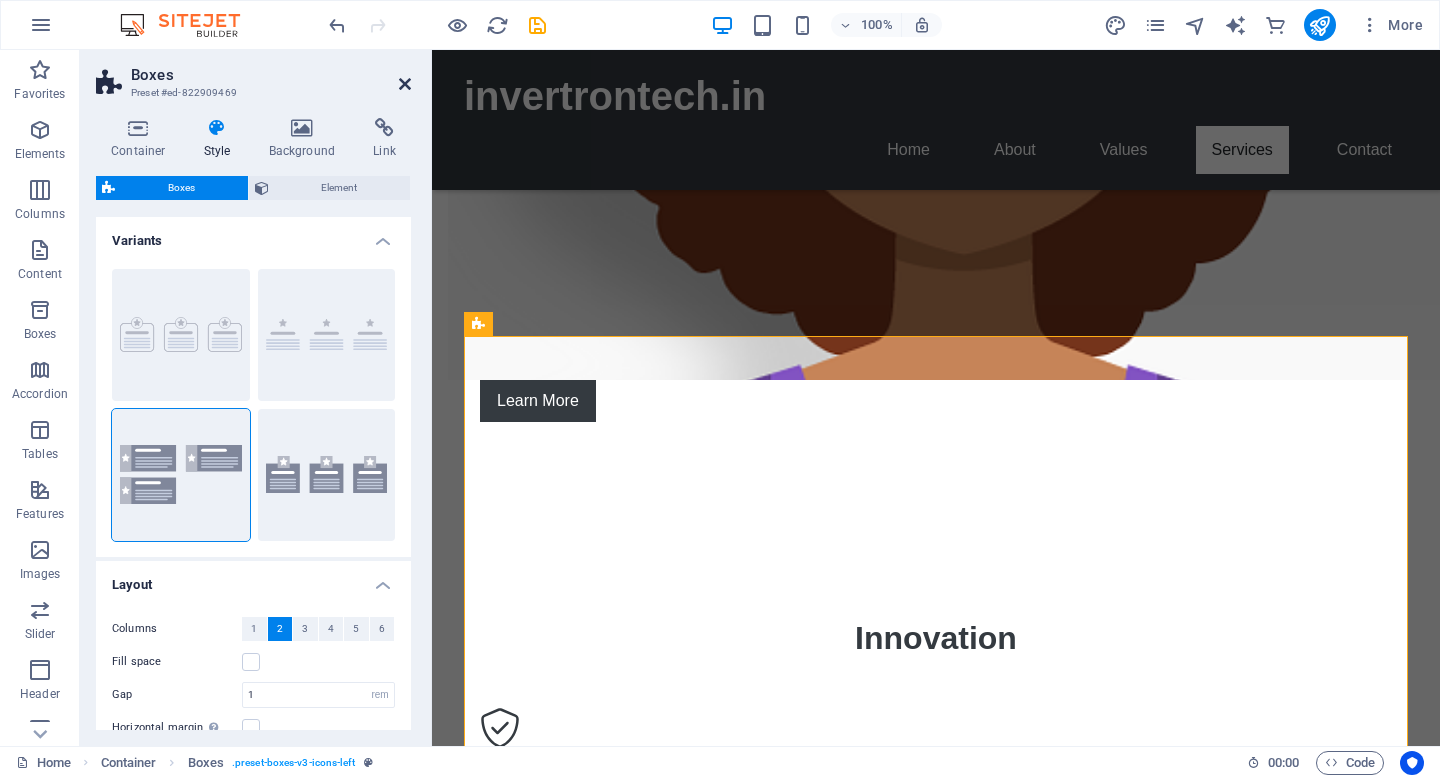 click at bounding box center (405, 84) 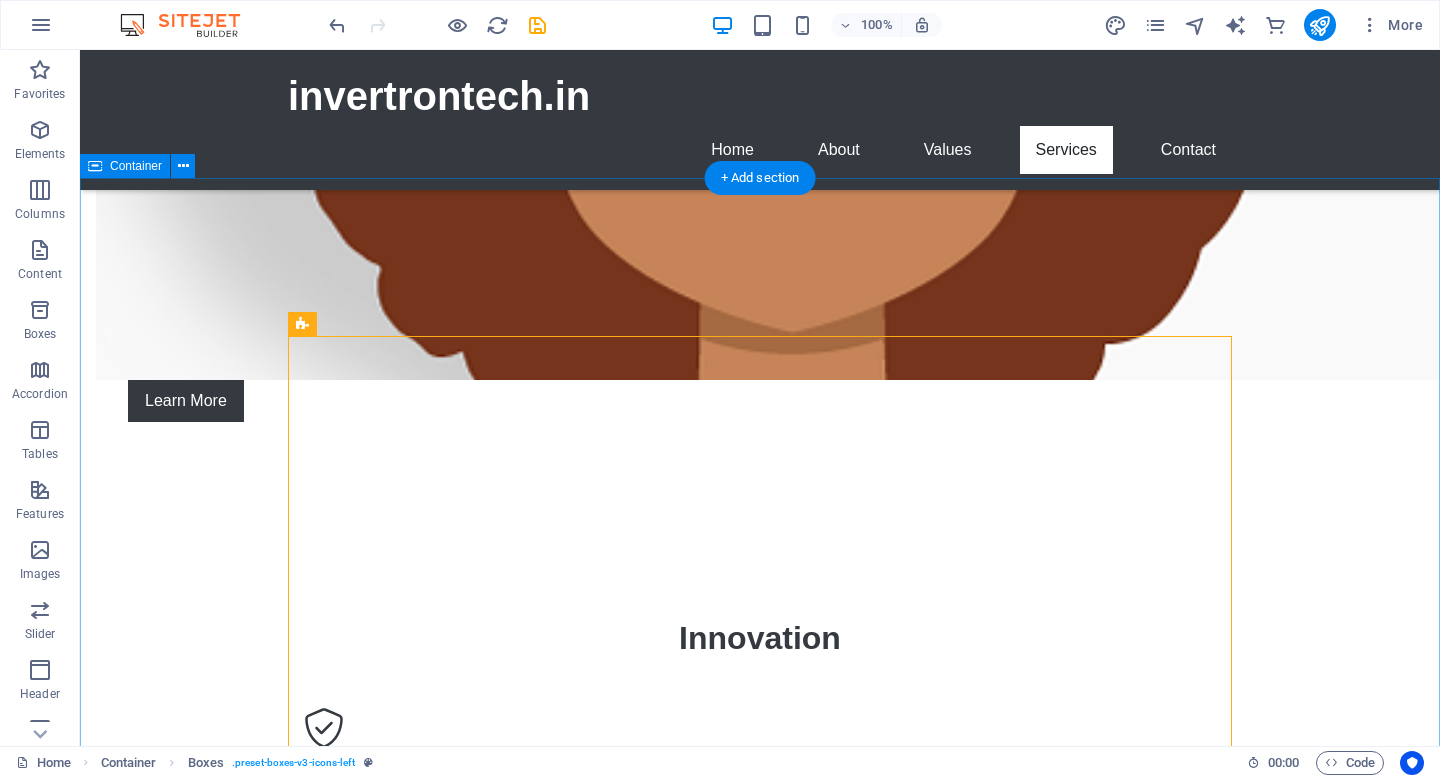 click on "Our Services Test Automation Solutions Utilizing Playwright and Selenium, we provide comprehensive test automation solutions to ensure your application runs flawlessly. Web Application Development Design & develop responsive and innovative web applications to enhance user experience and meet business requirements. API Development and Integration We develop robust APIs and customize integrations to facilitate seamless interaction between different systems. Technical Consulting Our experts offer consulting services to help you navigate the complexities of app development and deployment." at bounding box center (760, 2341) 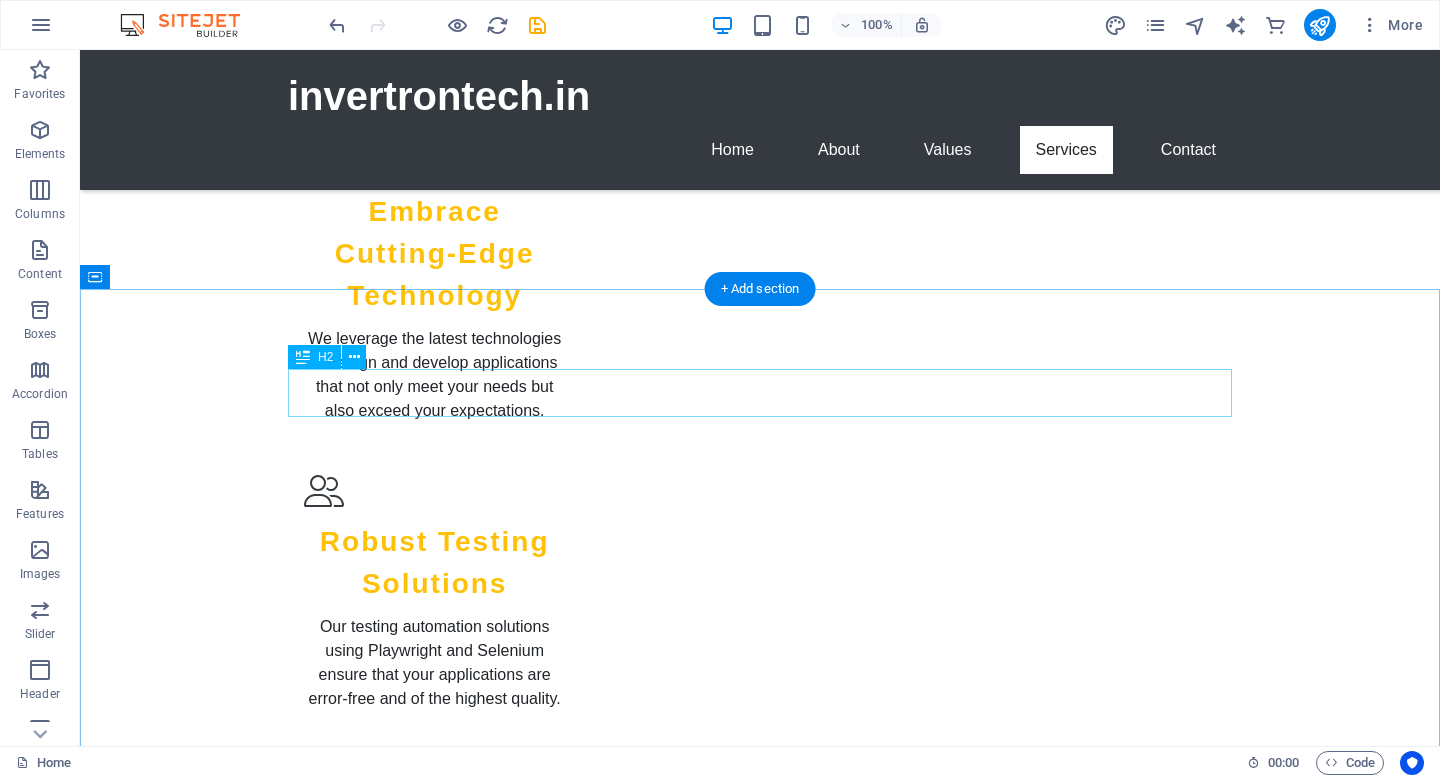 scroll, scrollTop: 2127, scrollLeft: 0, axis: vertical 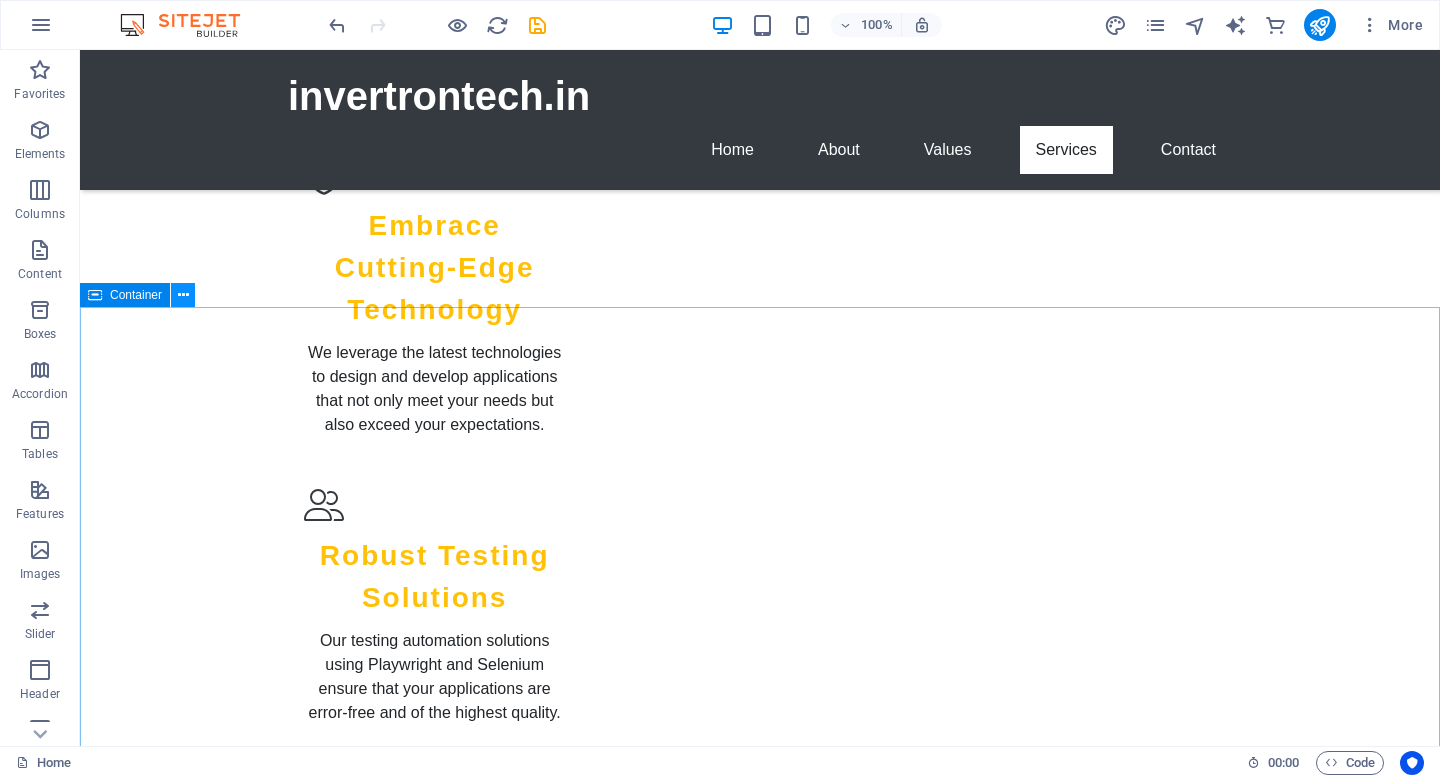 click at bounding box center (183, 295) 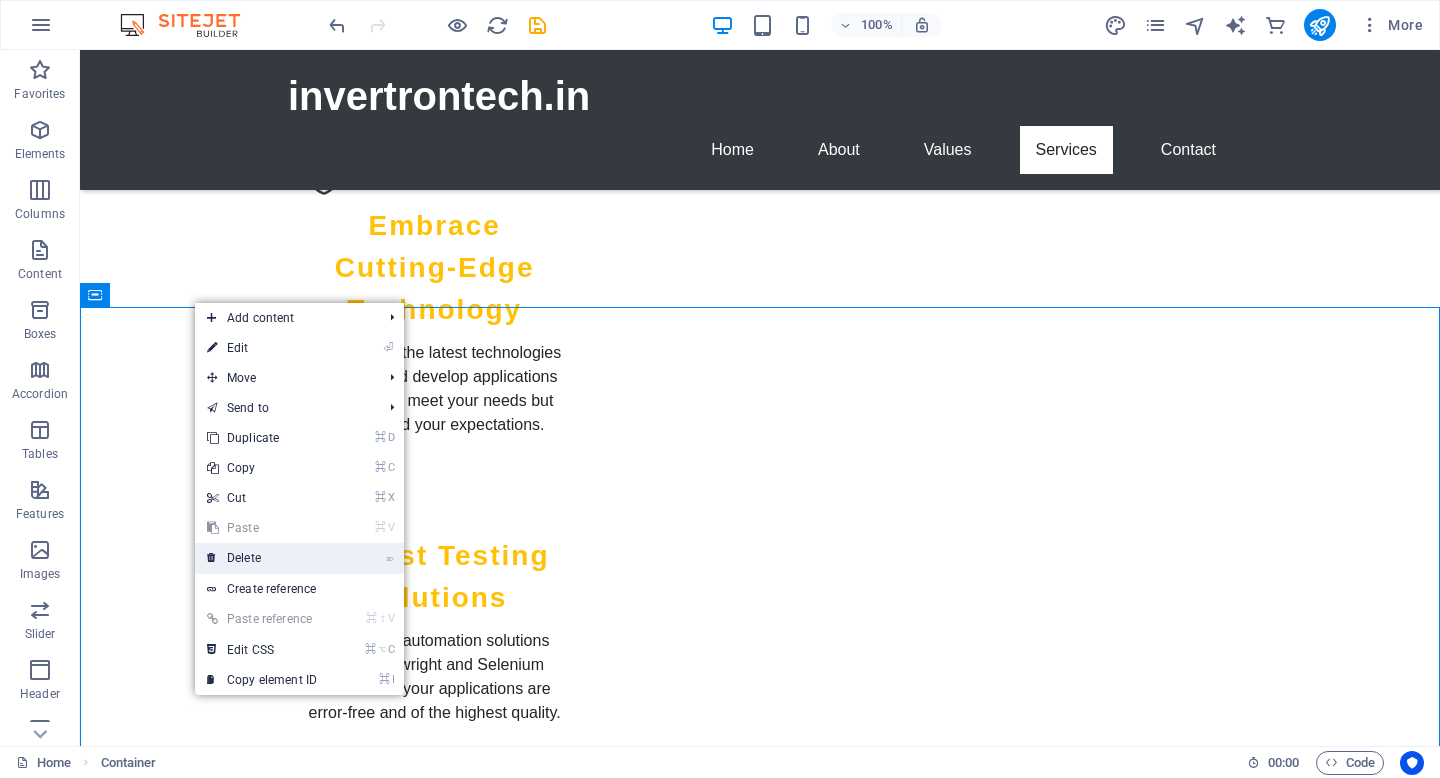 click on "⌦  Delete" at bounding box center [262, 558] 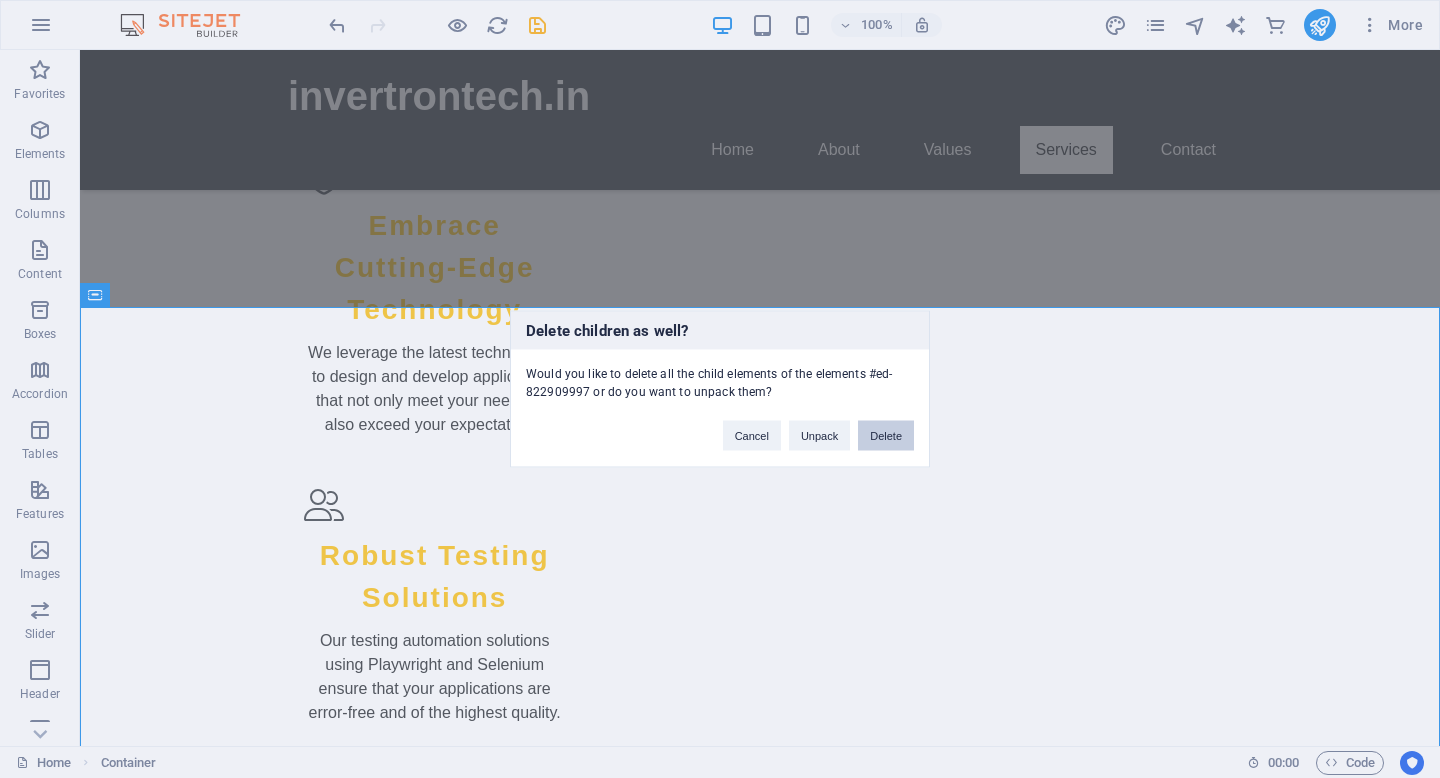click on "Delete" at bounding box center (886, 436) 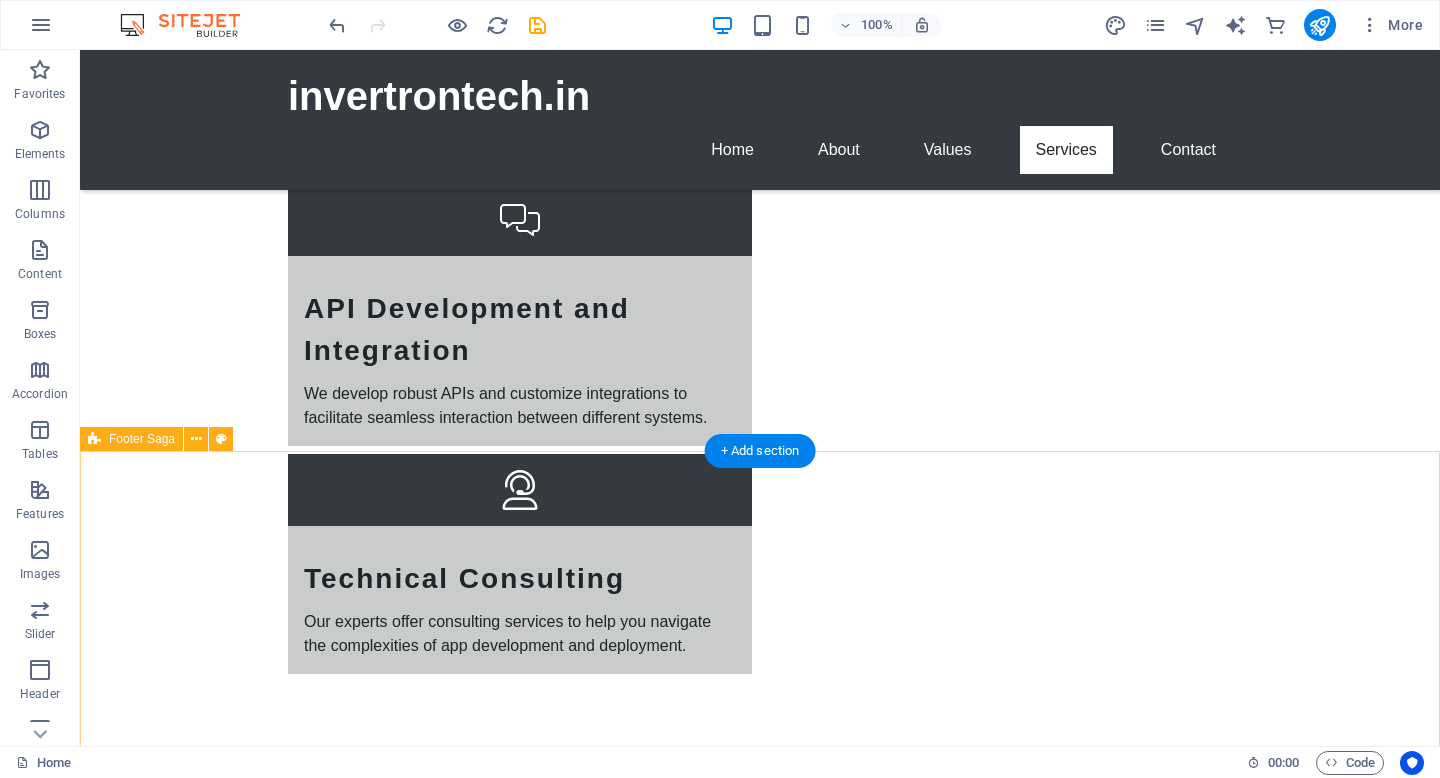 scroll, scrollTop: 3804, scrollLeft: 0, axis: vertical 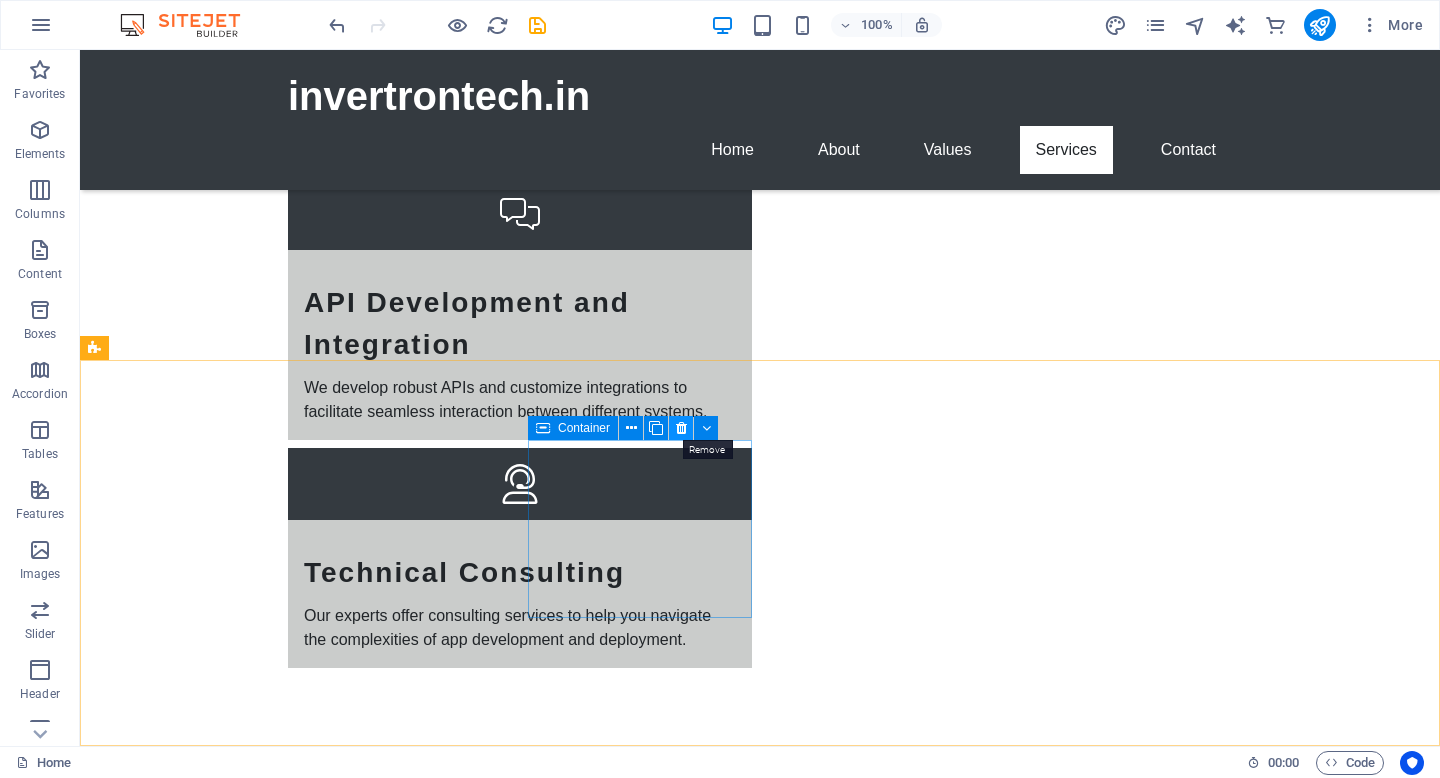 click at bounding box center [681, 428] 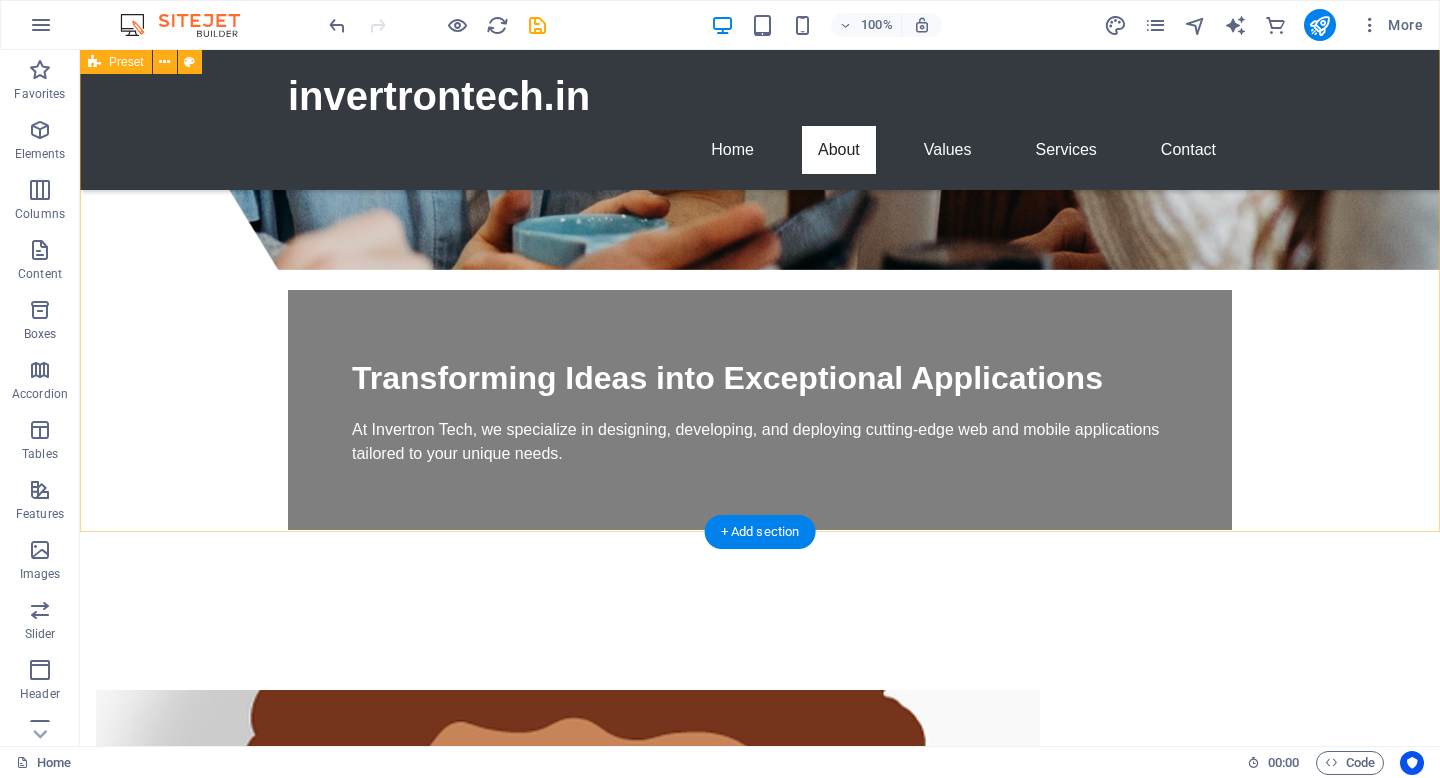 scroll, scrollTop: 0, scrollLeft: 0, axis: both 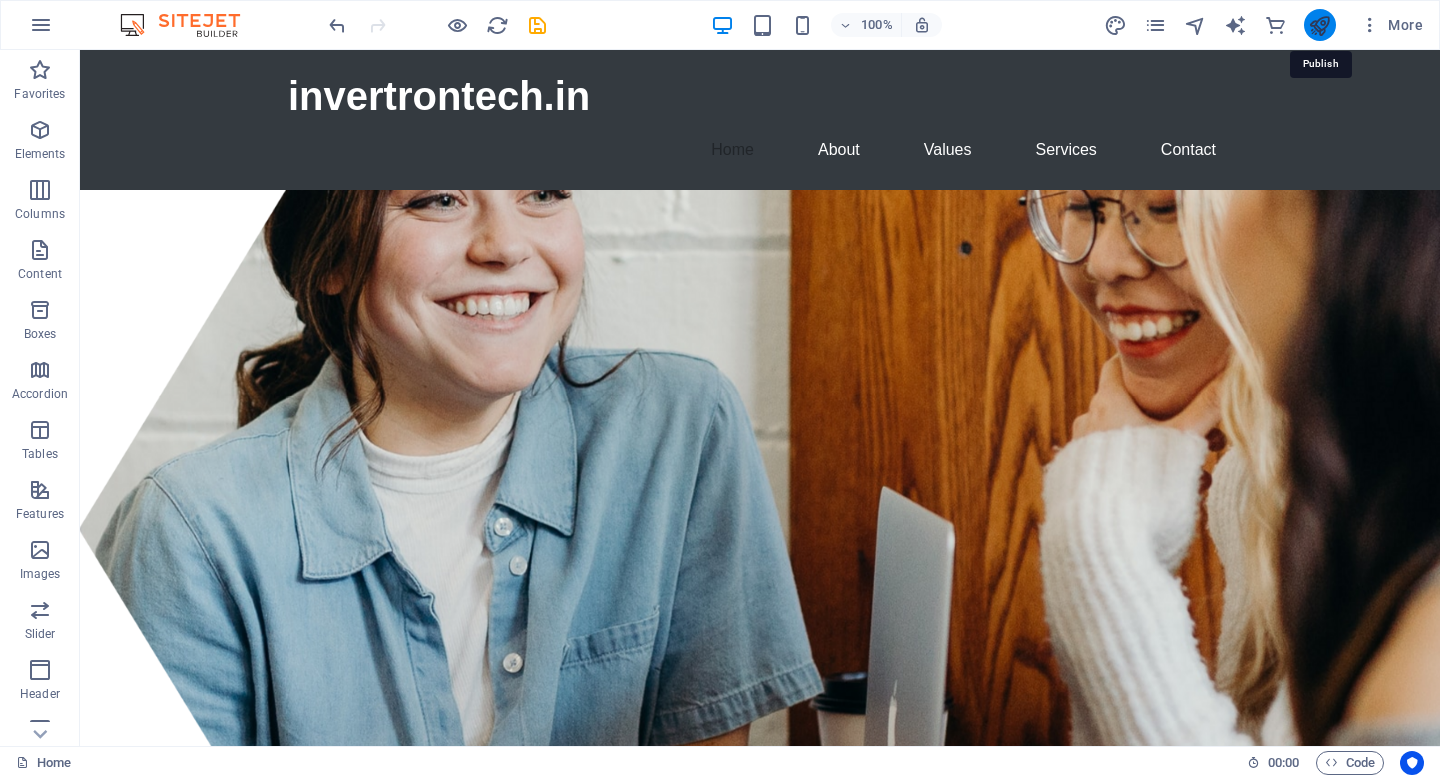 click at bounding box center (1319, 25) 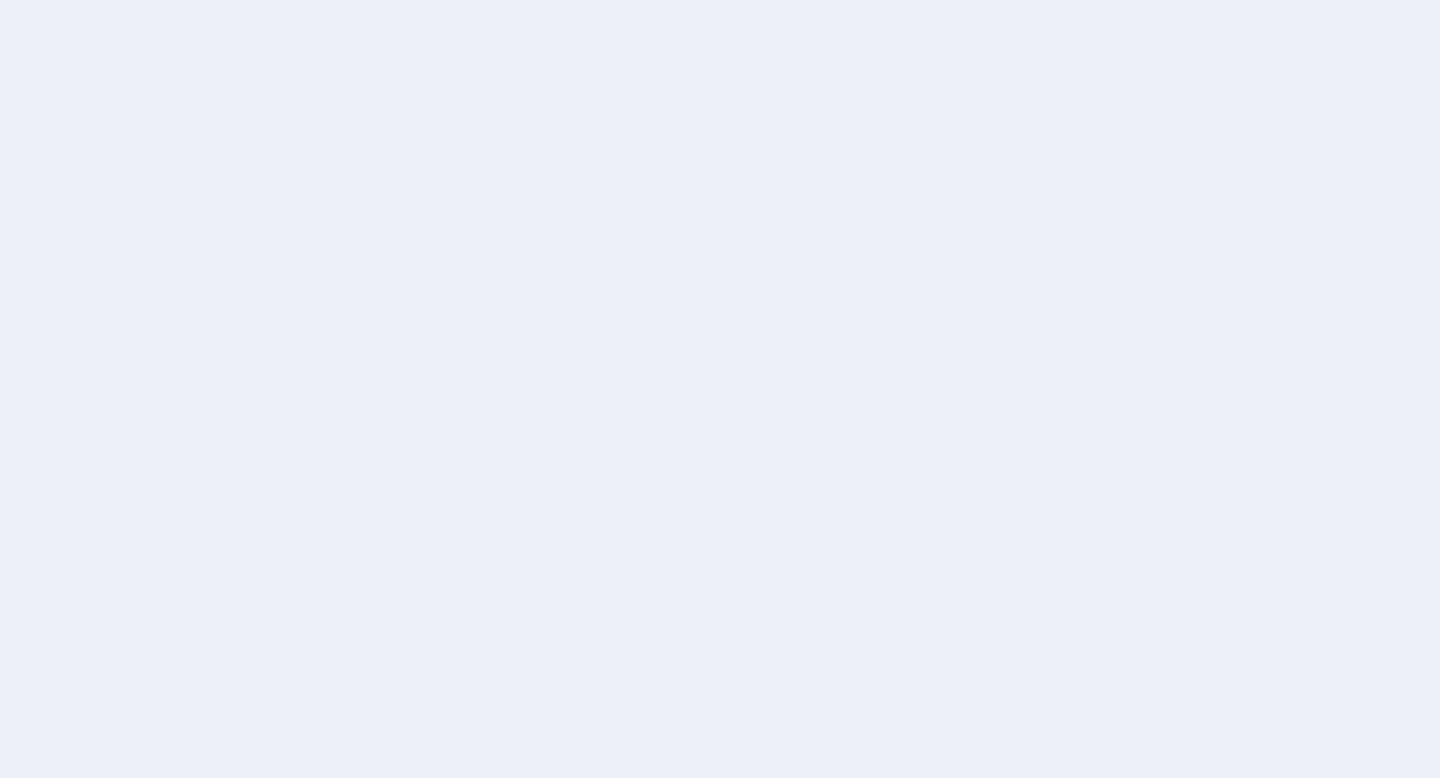 scroll, scrollTop: 0, scrollLeft: 0, axis: both 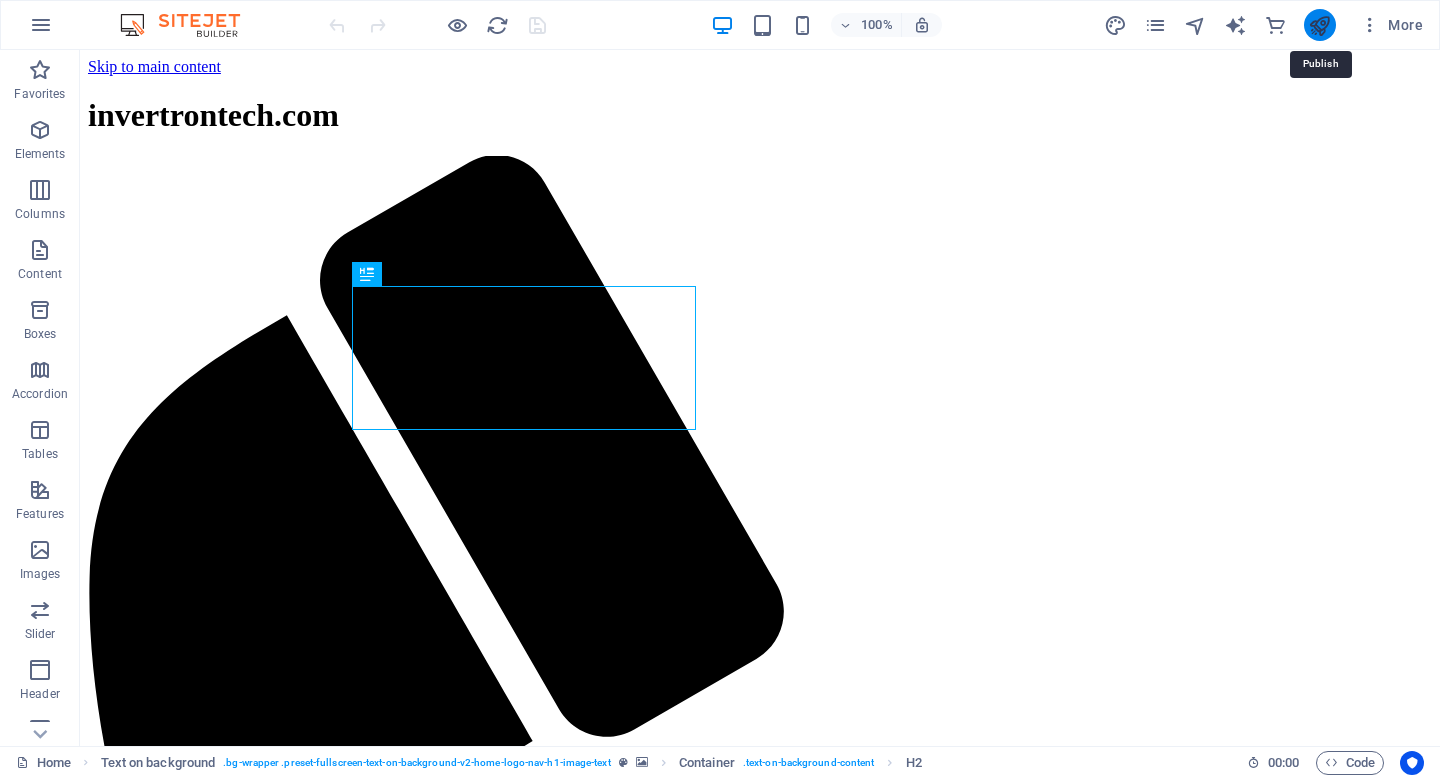 click at bounding box center [1319, 25] 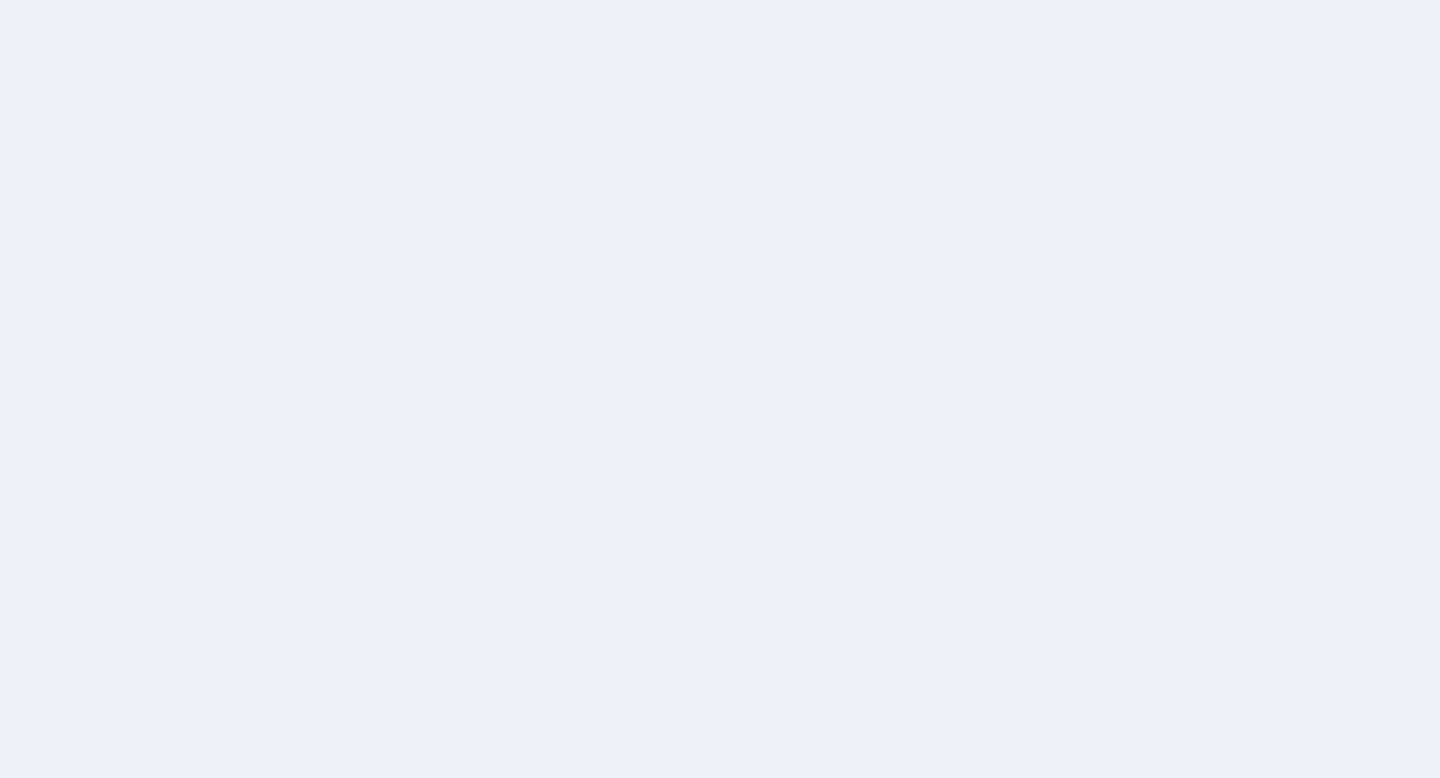 scroll, scrollTop: 0, scrollLeft: 0, axis: both 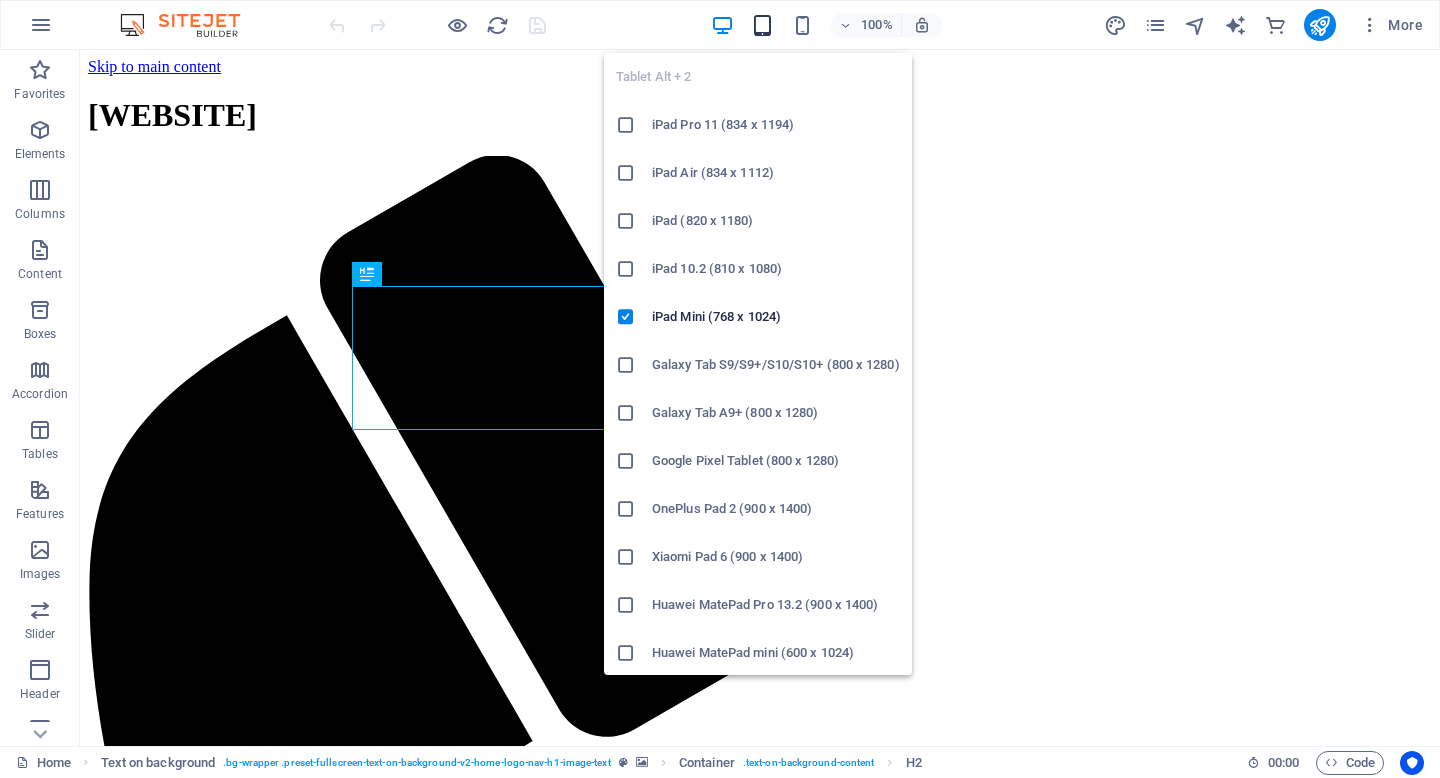 click at bounding box center [762, 25] 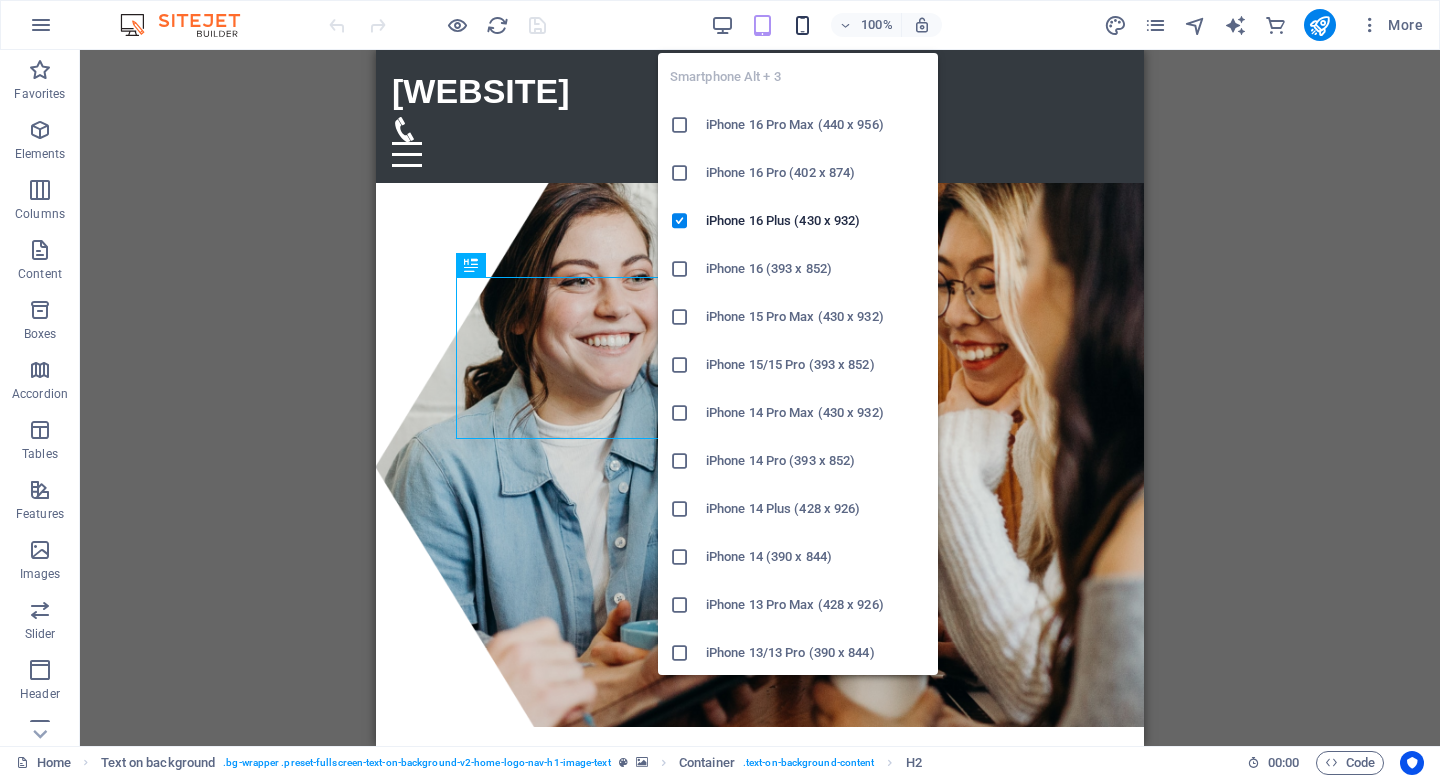 click at bounding box center [802, 25] 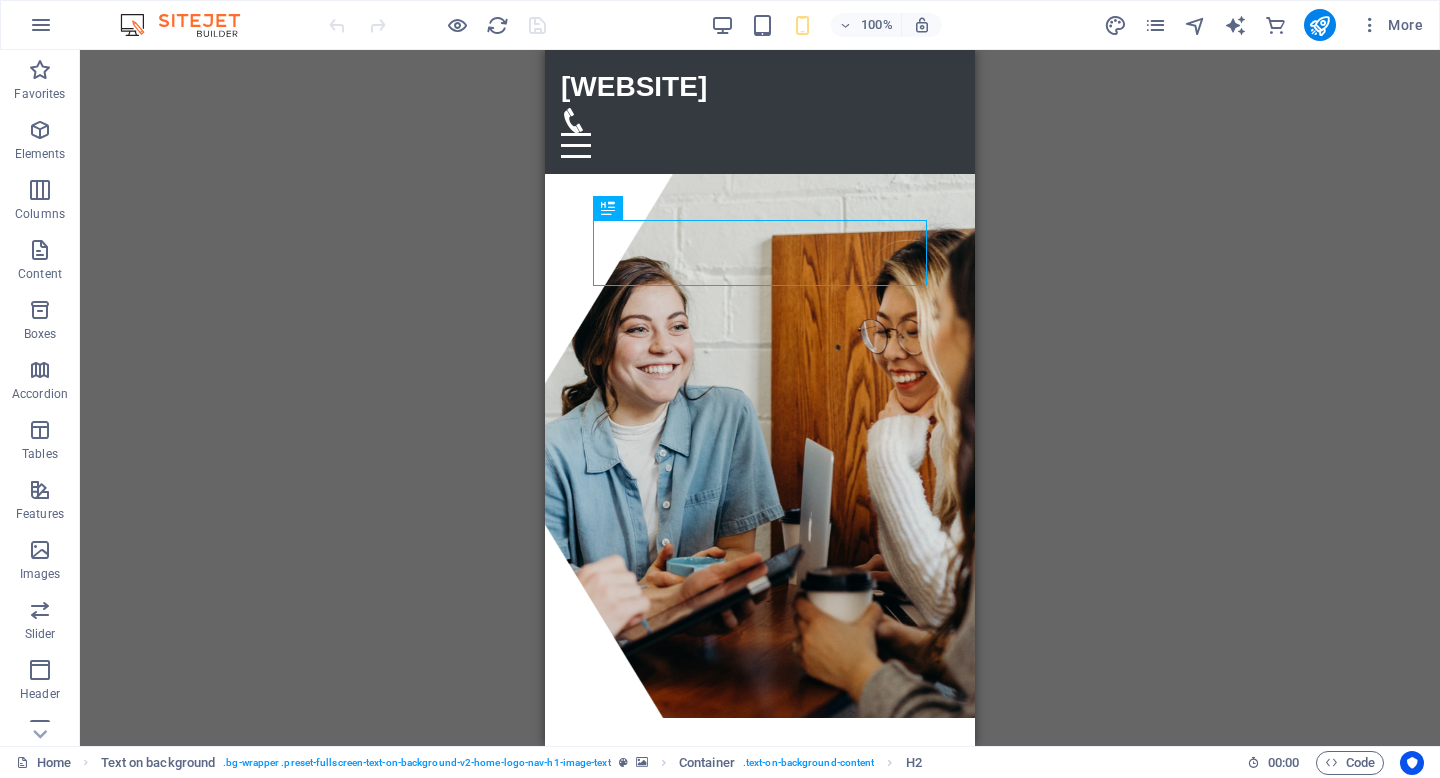 click on "100%" at bounding box center [826, 25] 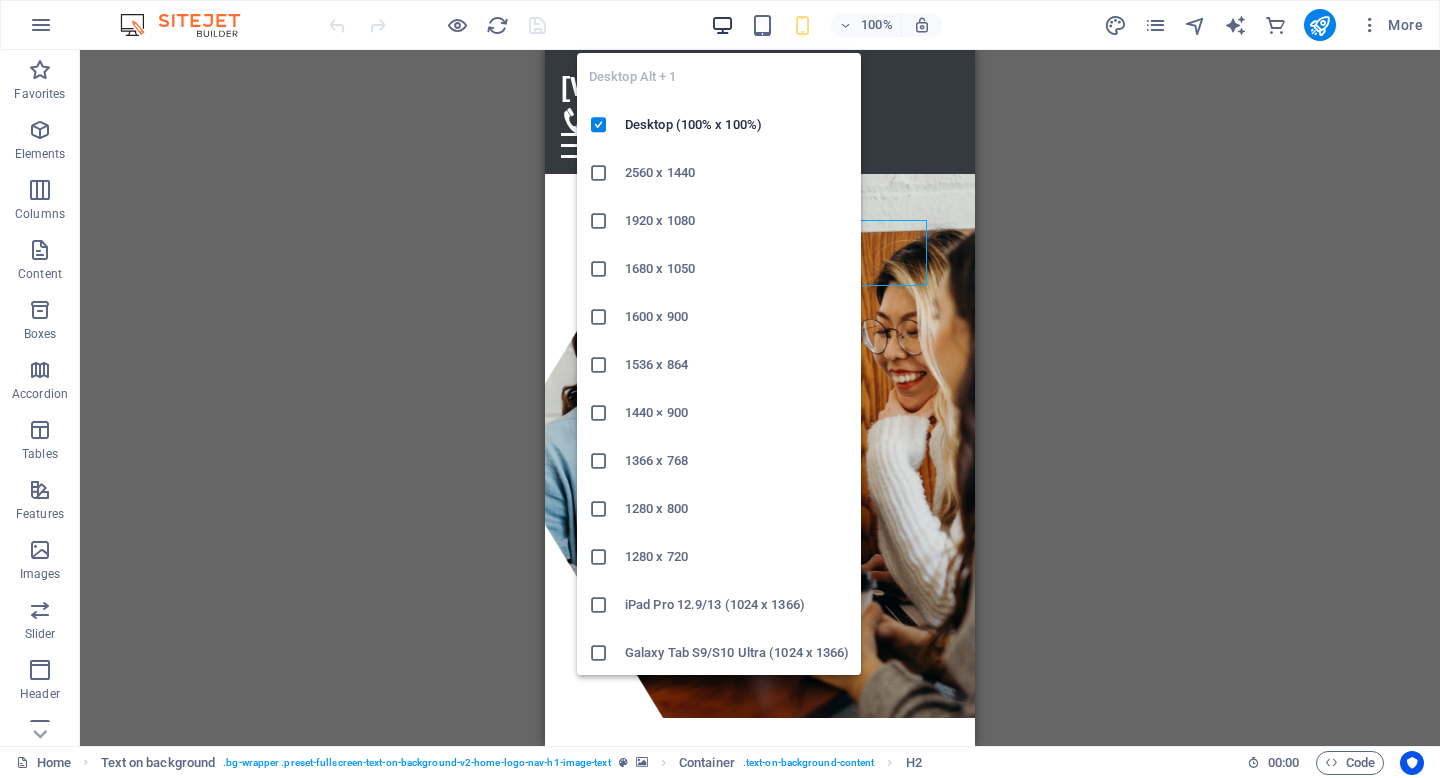 click at bounding box center (722, 25) 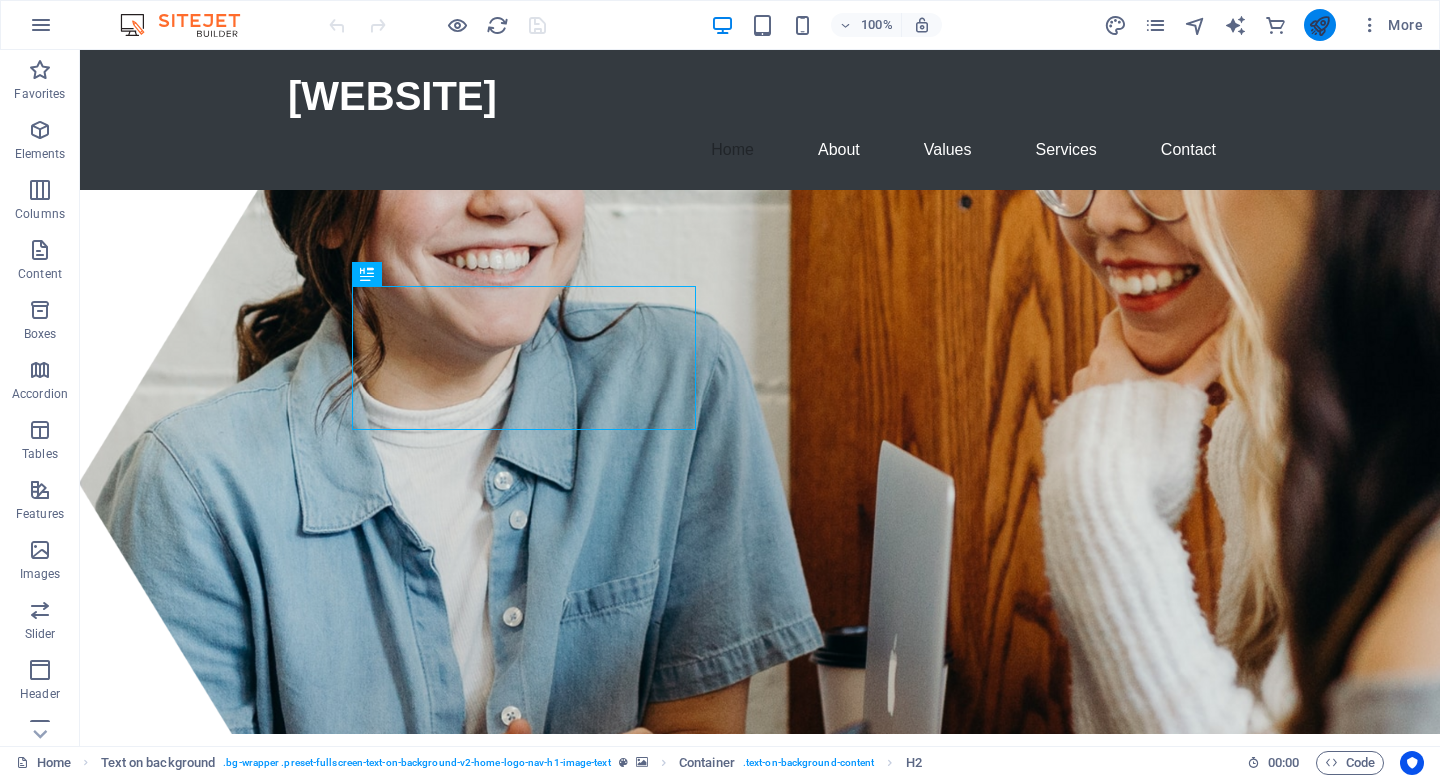 click at bounding box center [1320, 25] 